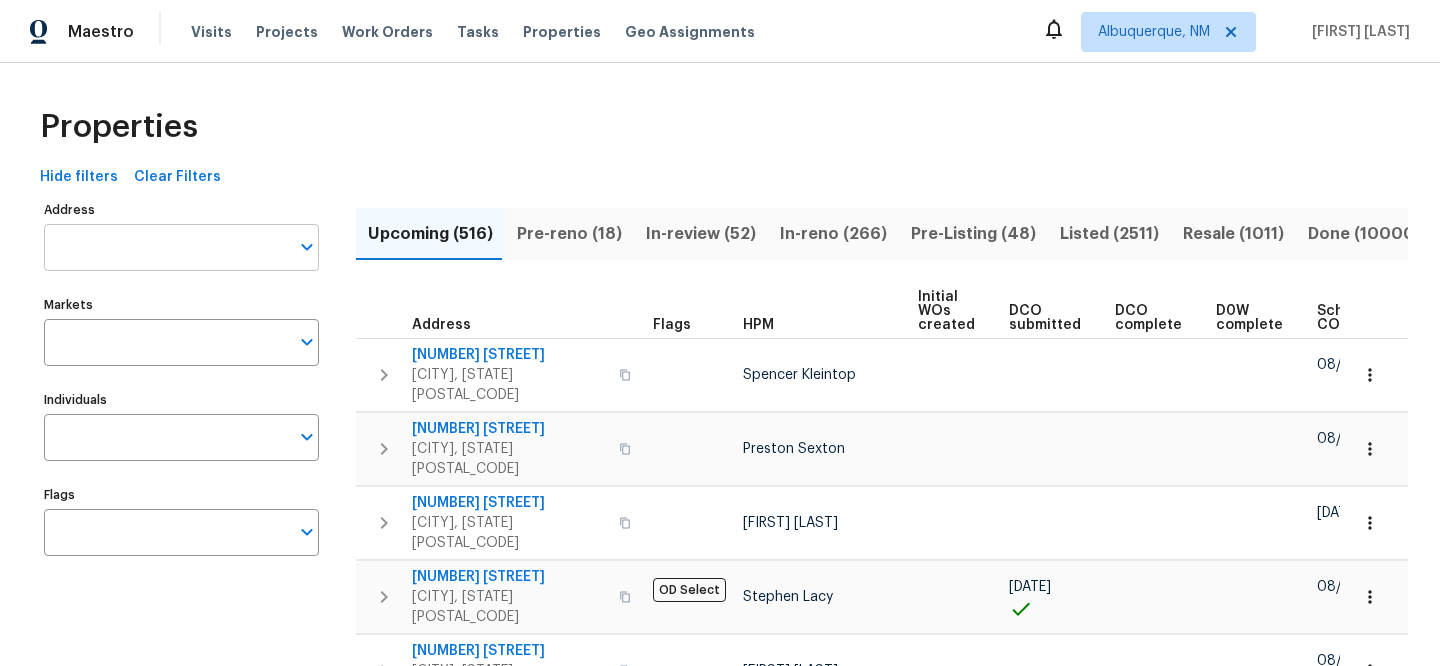 scroll, scrollTop: 0, scrollLeft: 0, axis: both 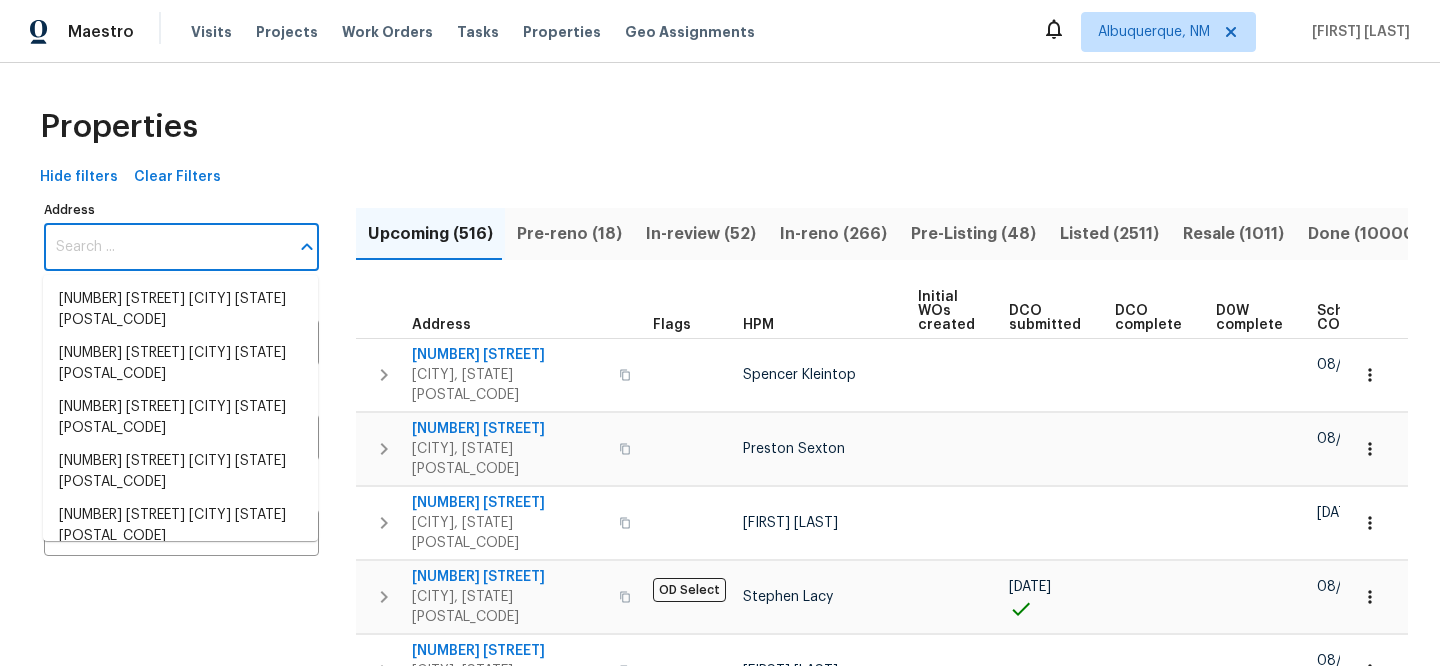 paste on "[NUMBER] [STREET], [CITY], [STATE] [POSTAL_CODE]" 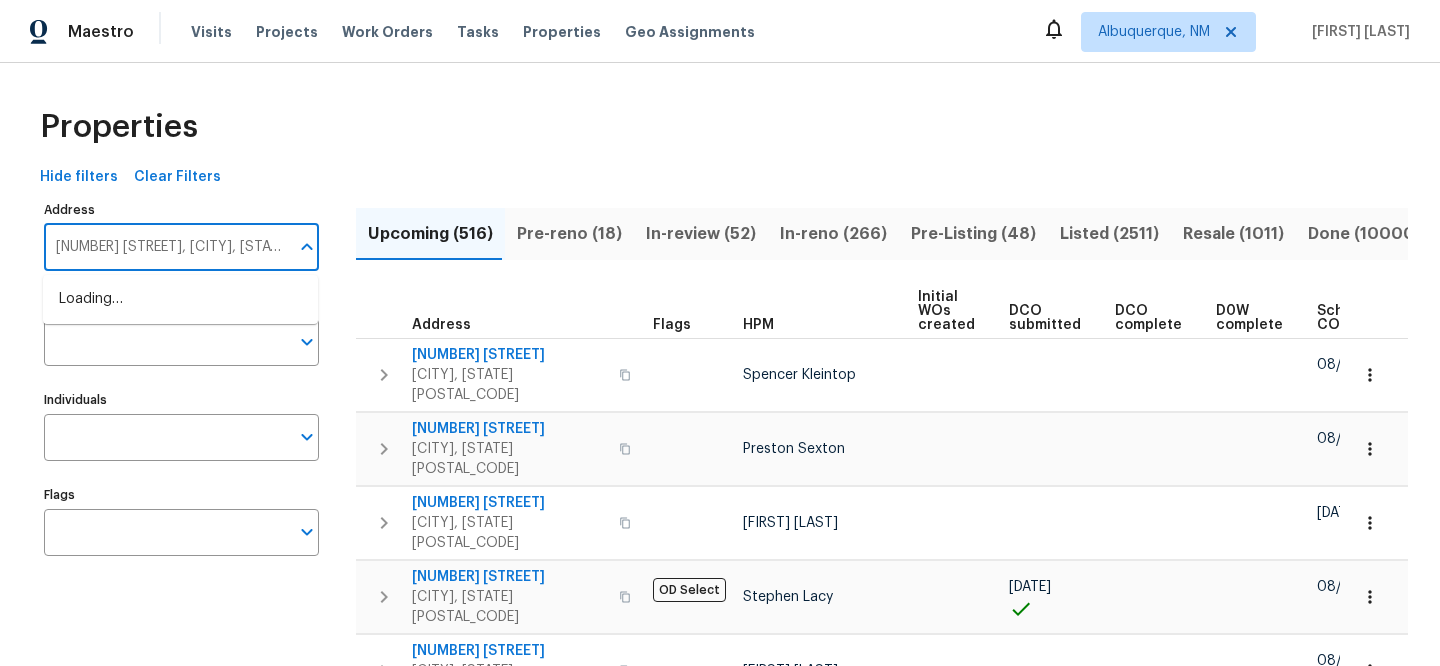 scroll, scrollTop: 0, scrollLeft: 33, axis: horizontal 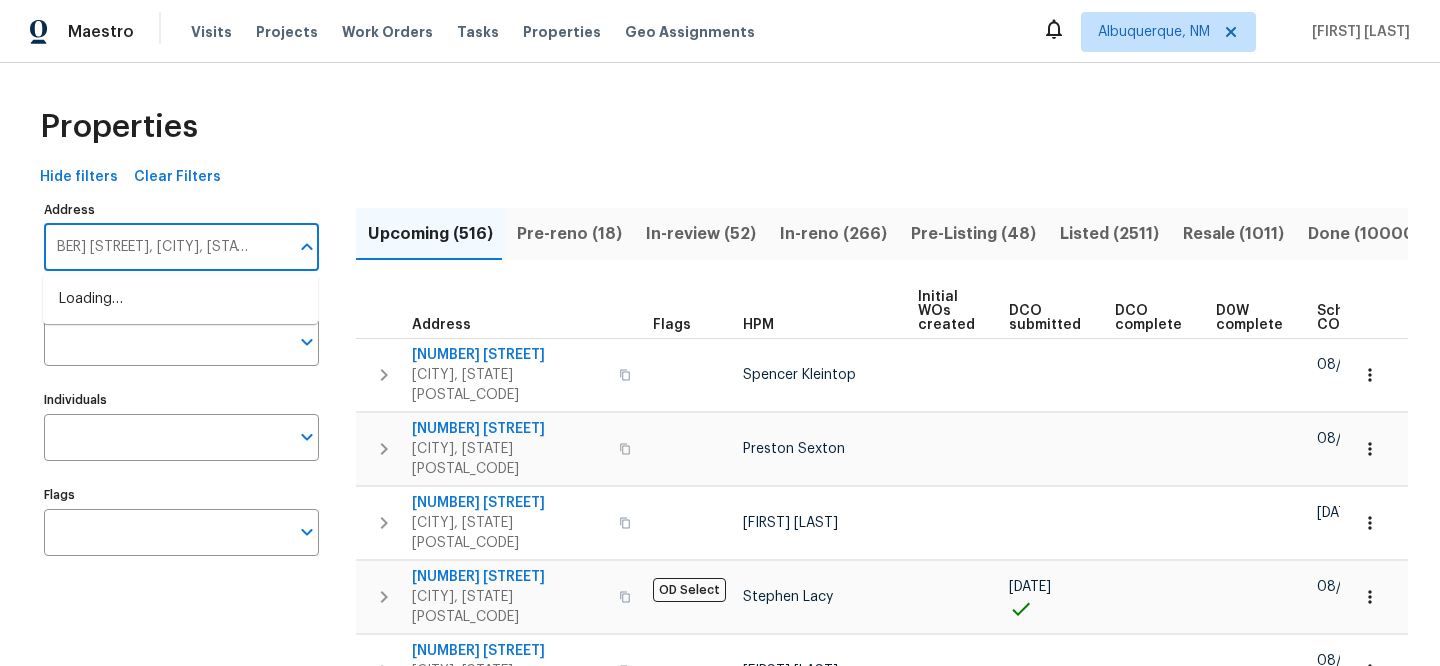 type on "[NUMBER] [STREET], [CITY], [STATE] [POSTAL_CODE]" 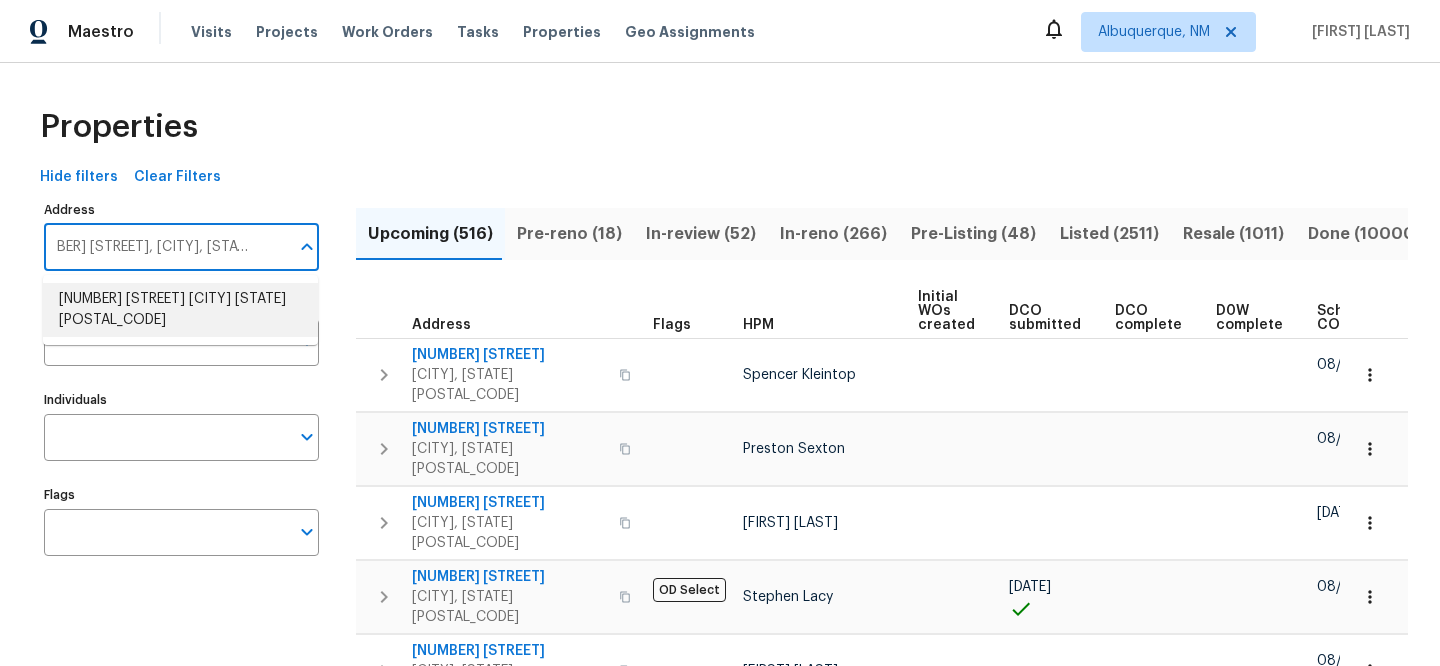 click on "5301 Oak Trail Ln Jacksonville FL 32209" at bounding box center (180, 310) 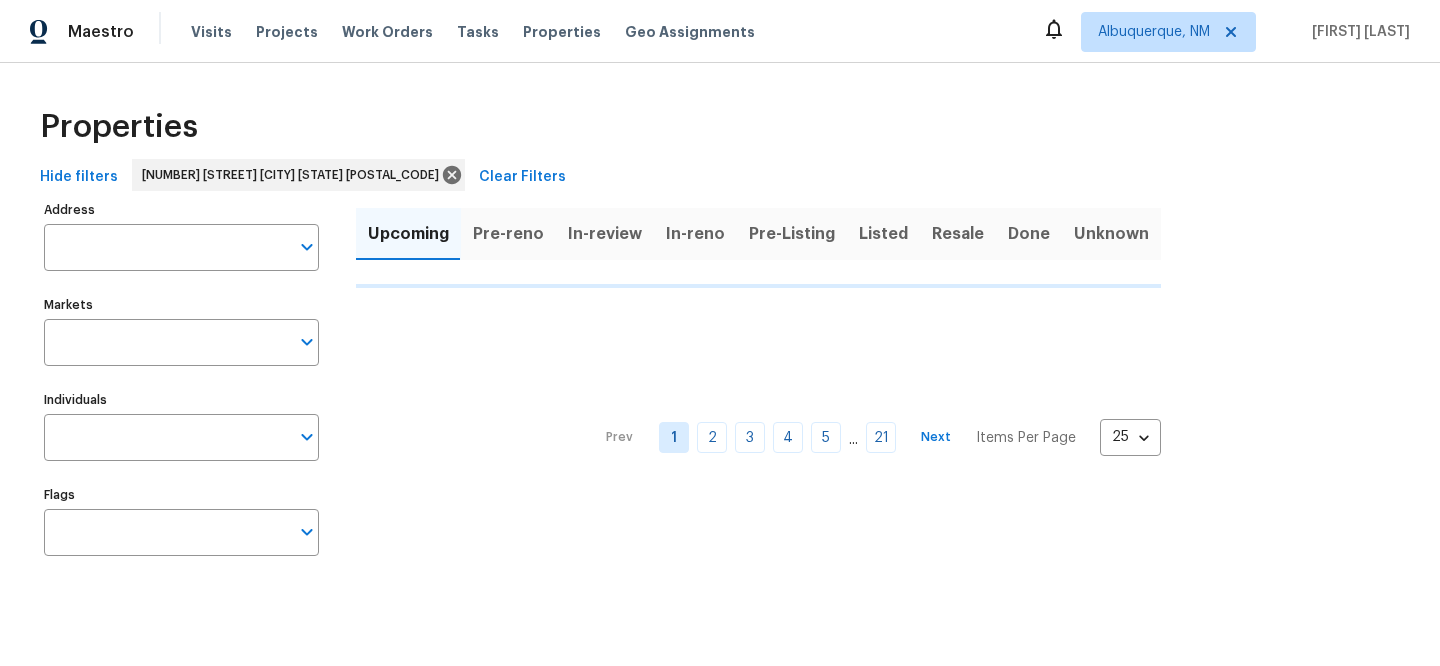 type on "5301 Oak Trail Ln Jacksonville FL 32209" 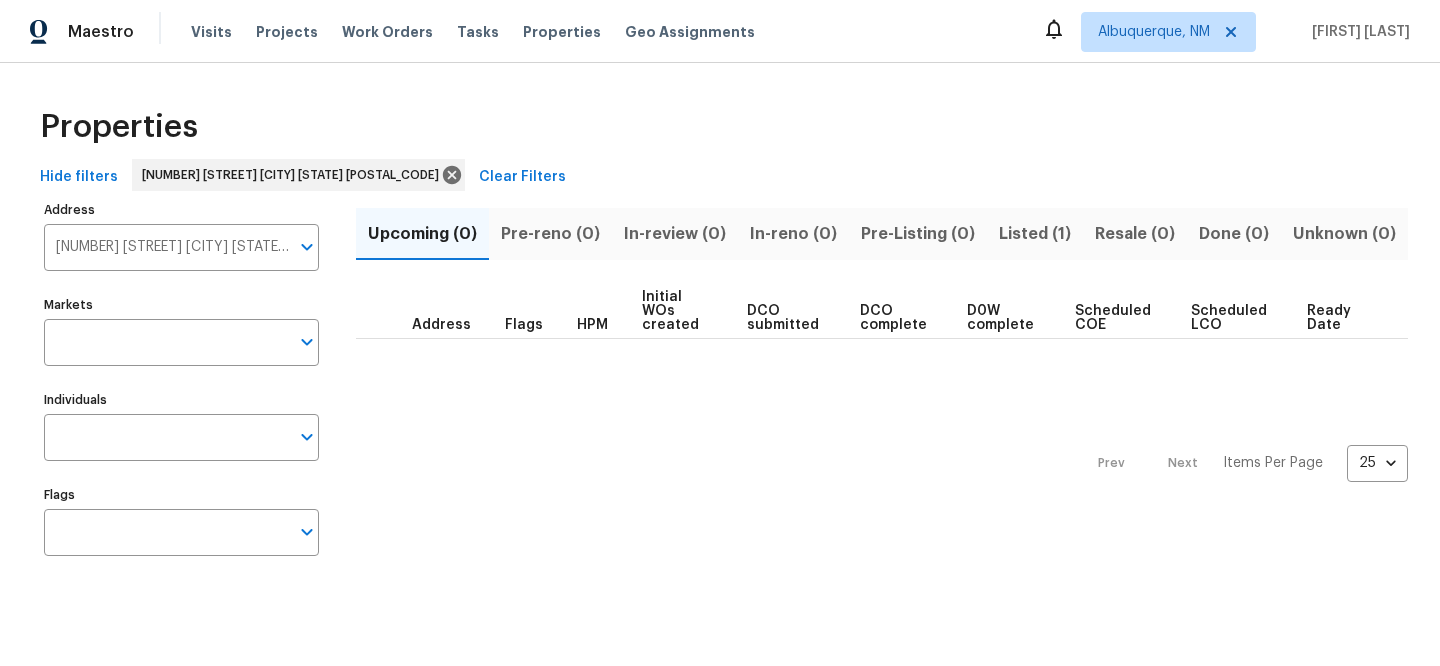 click on "Listed (1)" at bounding box center [1035, 234] 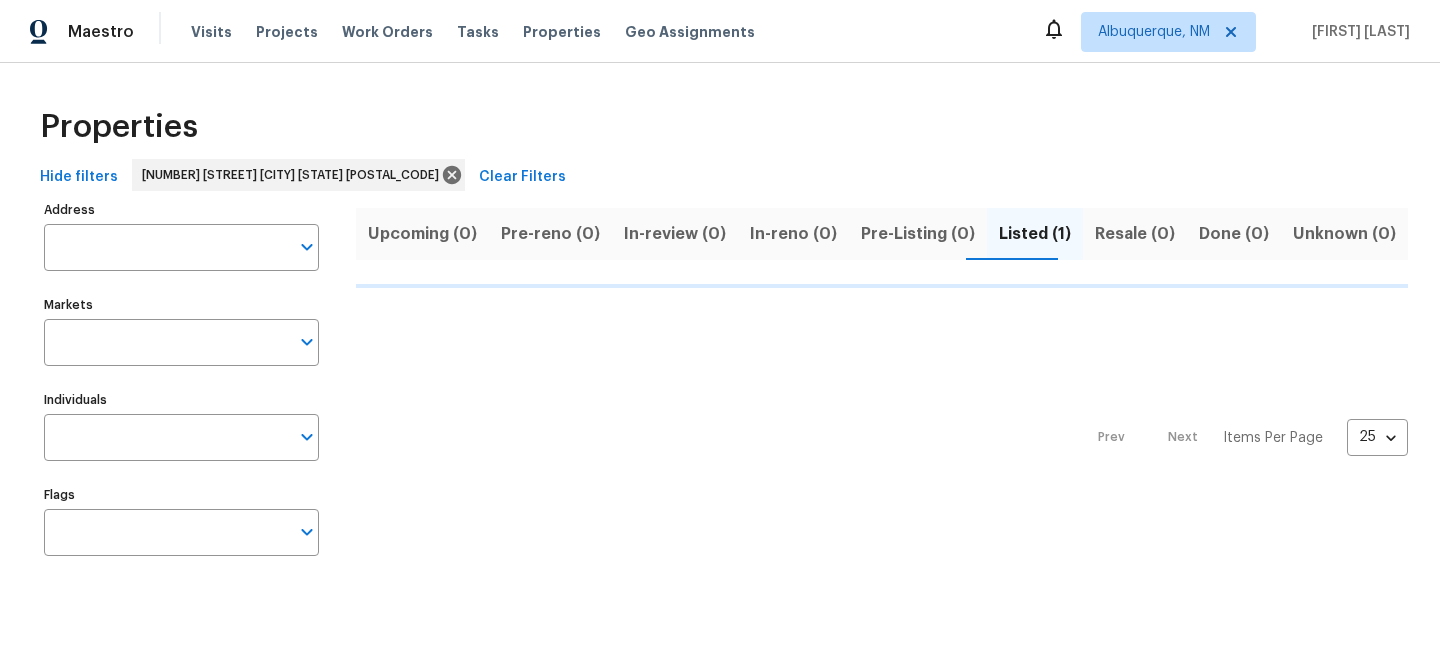 type on "5301 Oak Trail Ln Jacksonville FL 32209" 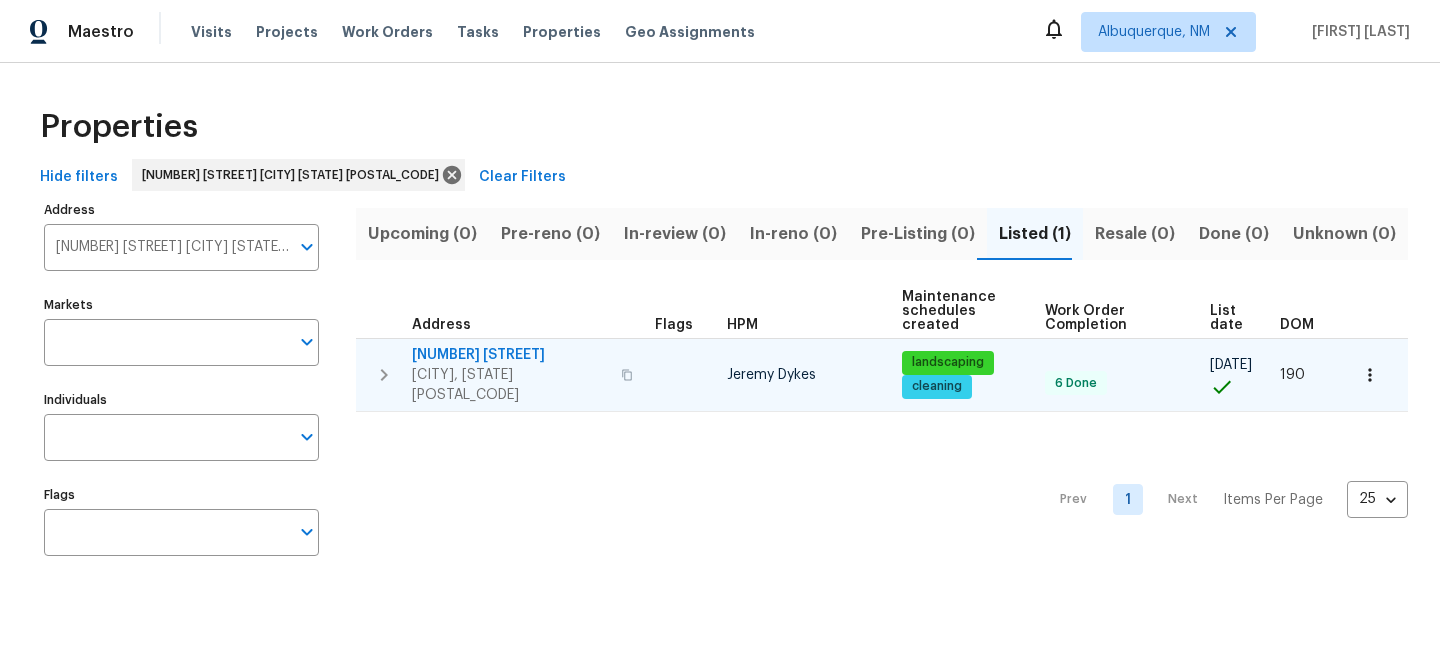 click on "5301 Oak Trail Ln" at bounding box center [510, 355] 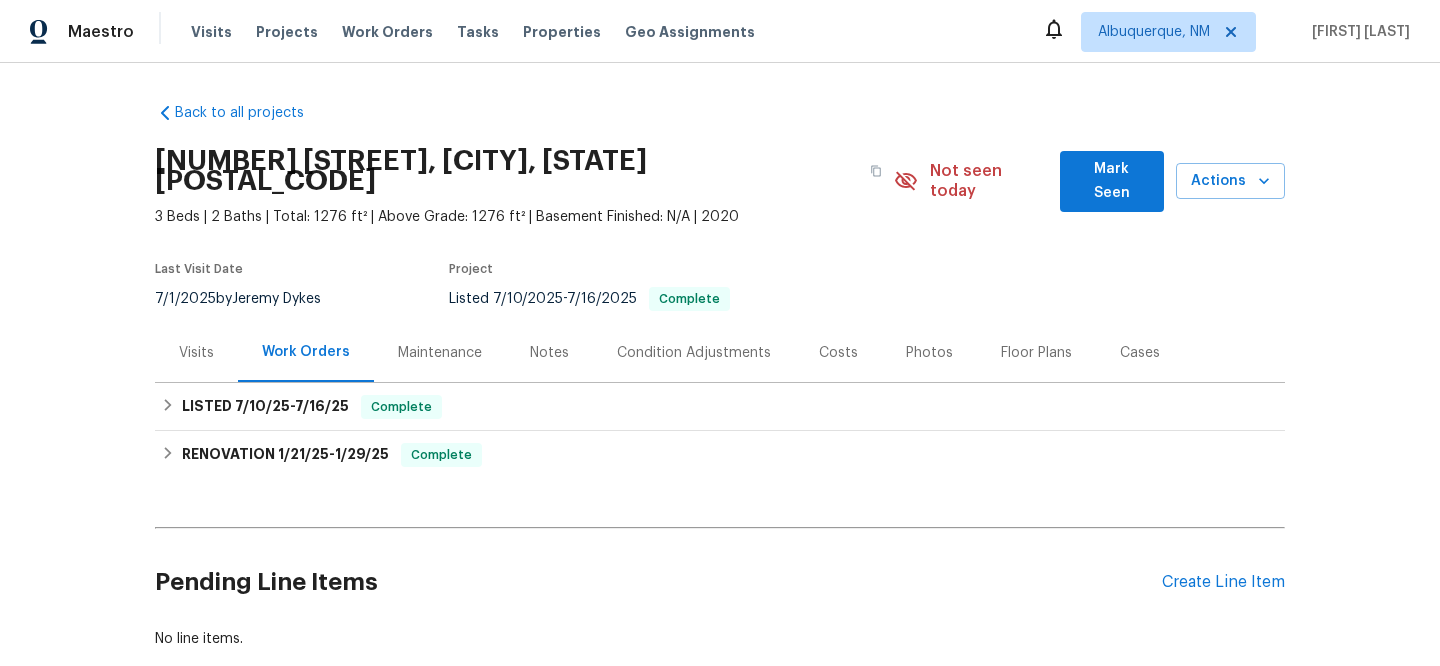 scroll, scrollTop: 0, scrollLeft: 0, axis: both 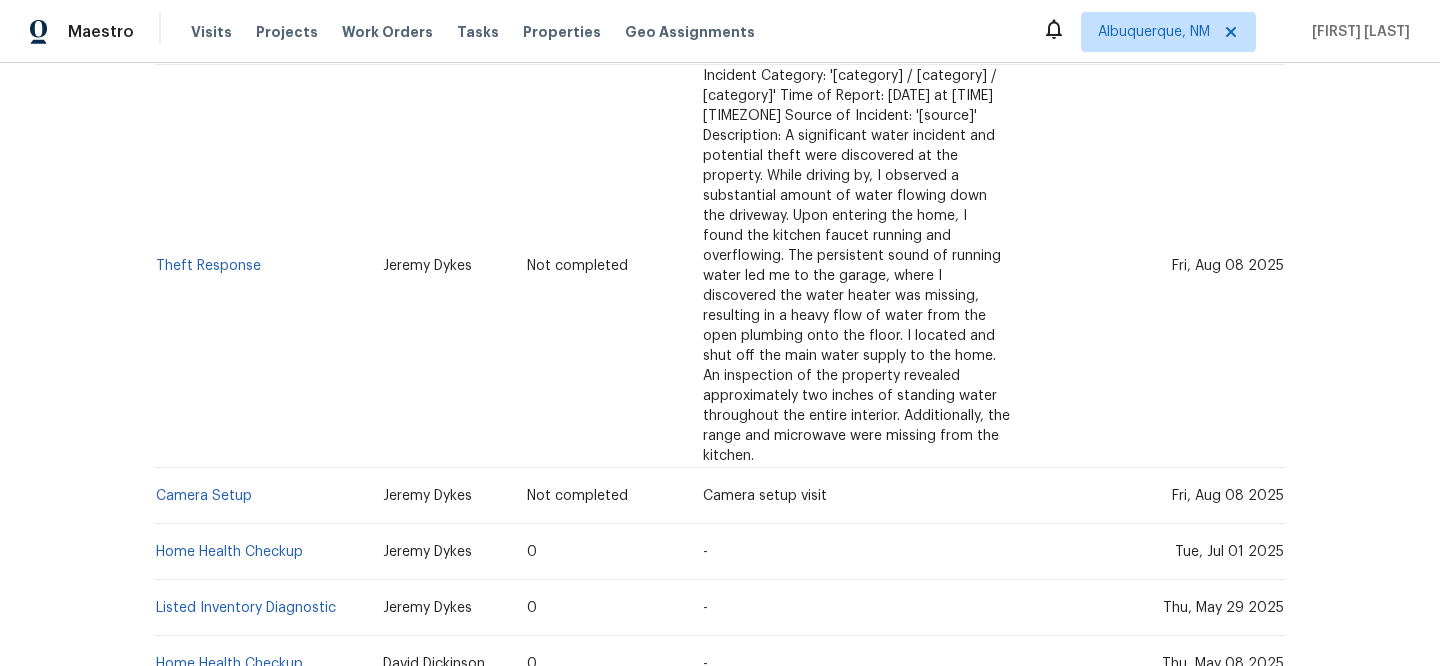 click on "Properties" at bounding box center [562, 32] 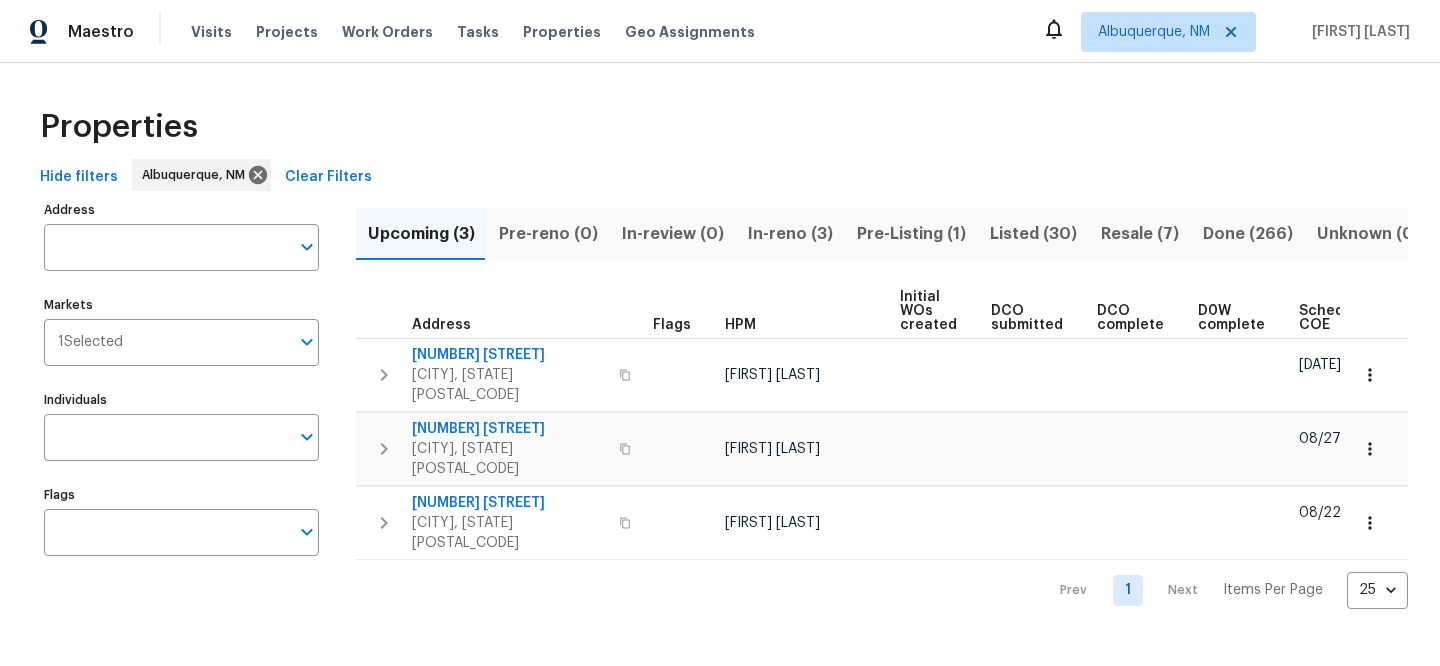 click on "Clear Filters" at bounding box center [328, 177] 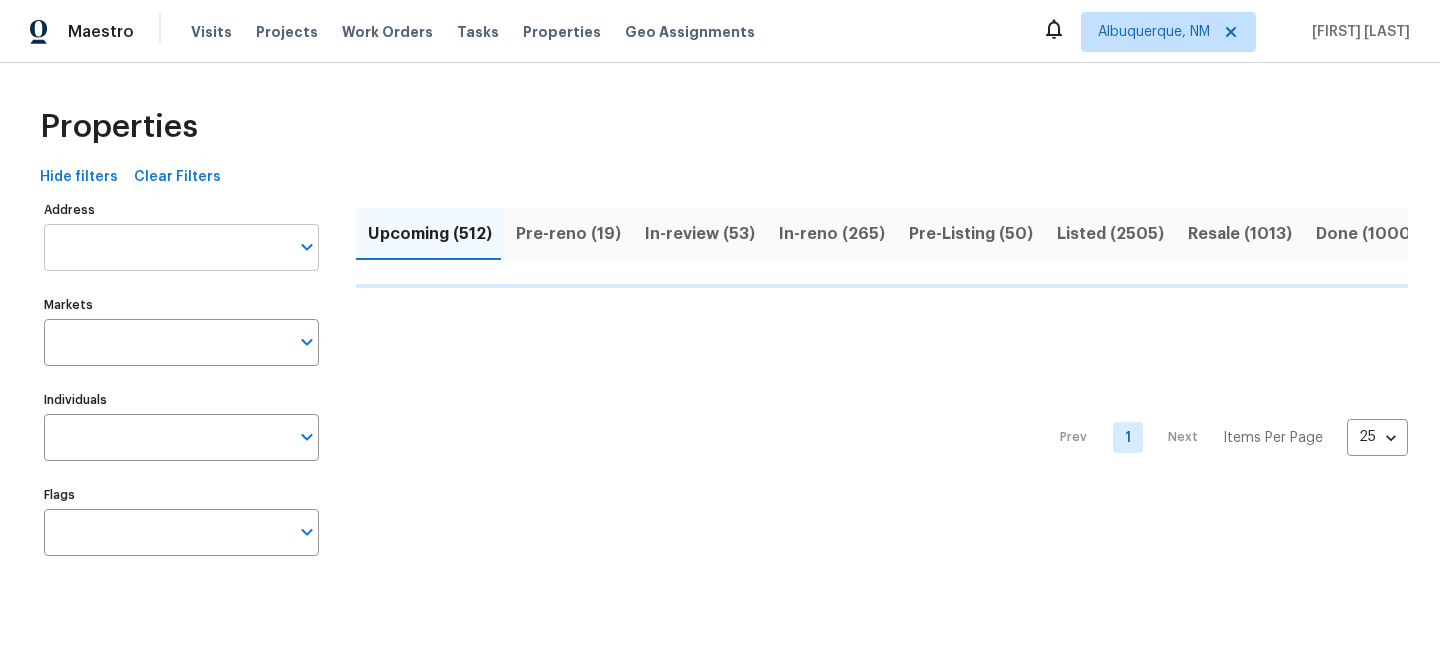 click on "Address" at bounding box center [166, 247] 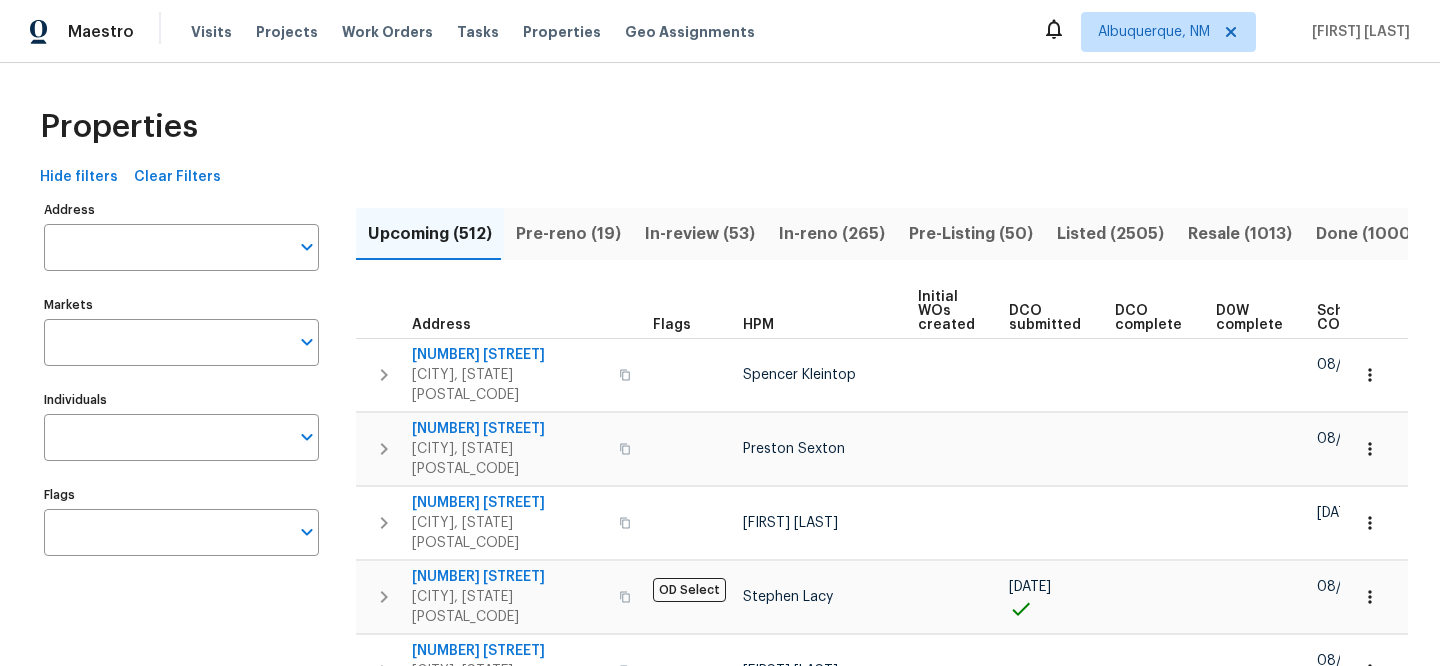 click on "Address" at bounding box center (166, 247) 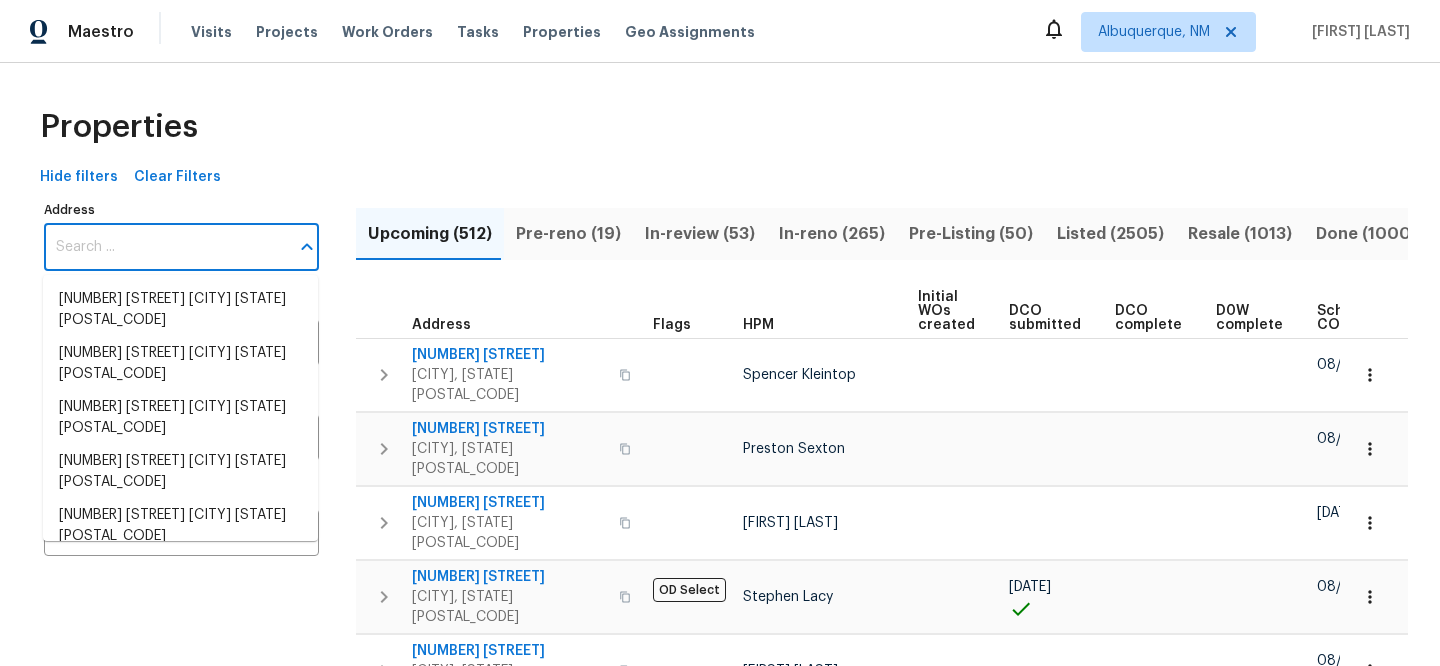 paste on "[NUMBER] [STREET], [CITY], [STATE] [POSTAL_CODE]" 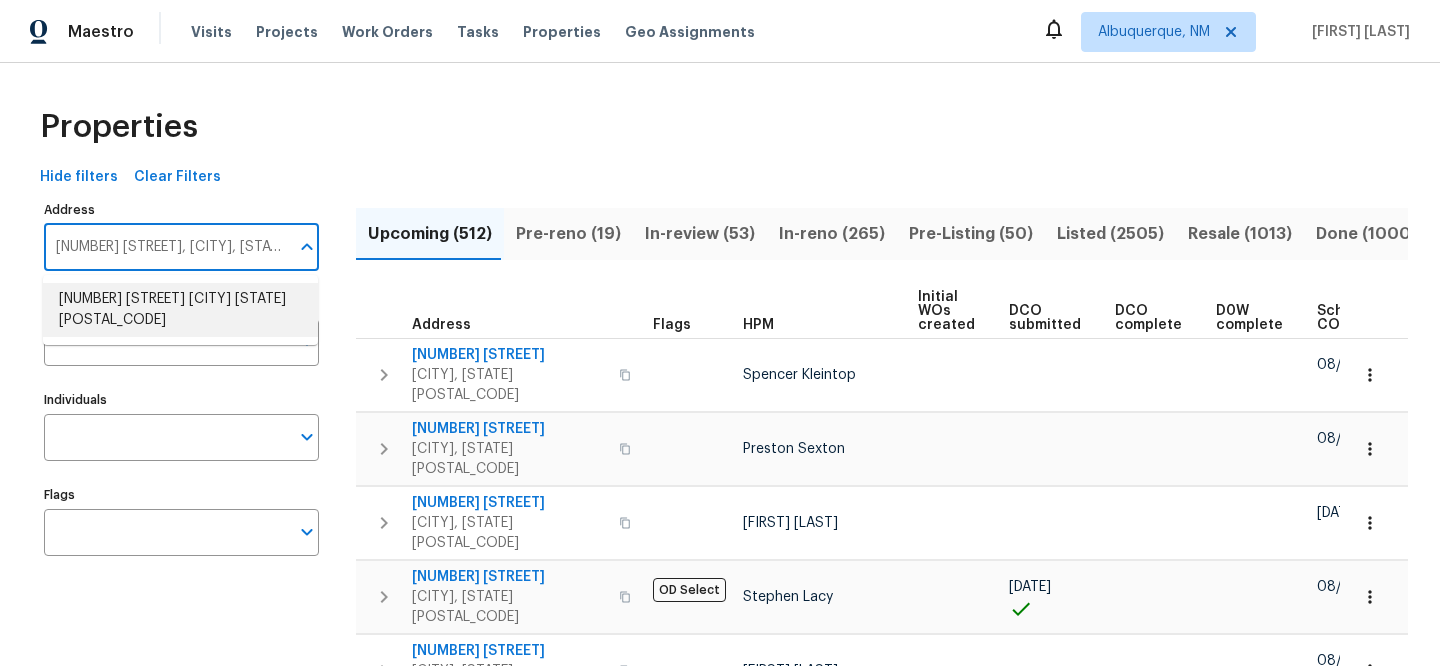 click on "[NUMBER] [STREET] [CITY] [STATE] [POSTAL_CODE]" at bounding box center [180, 310] 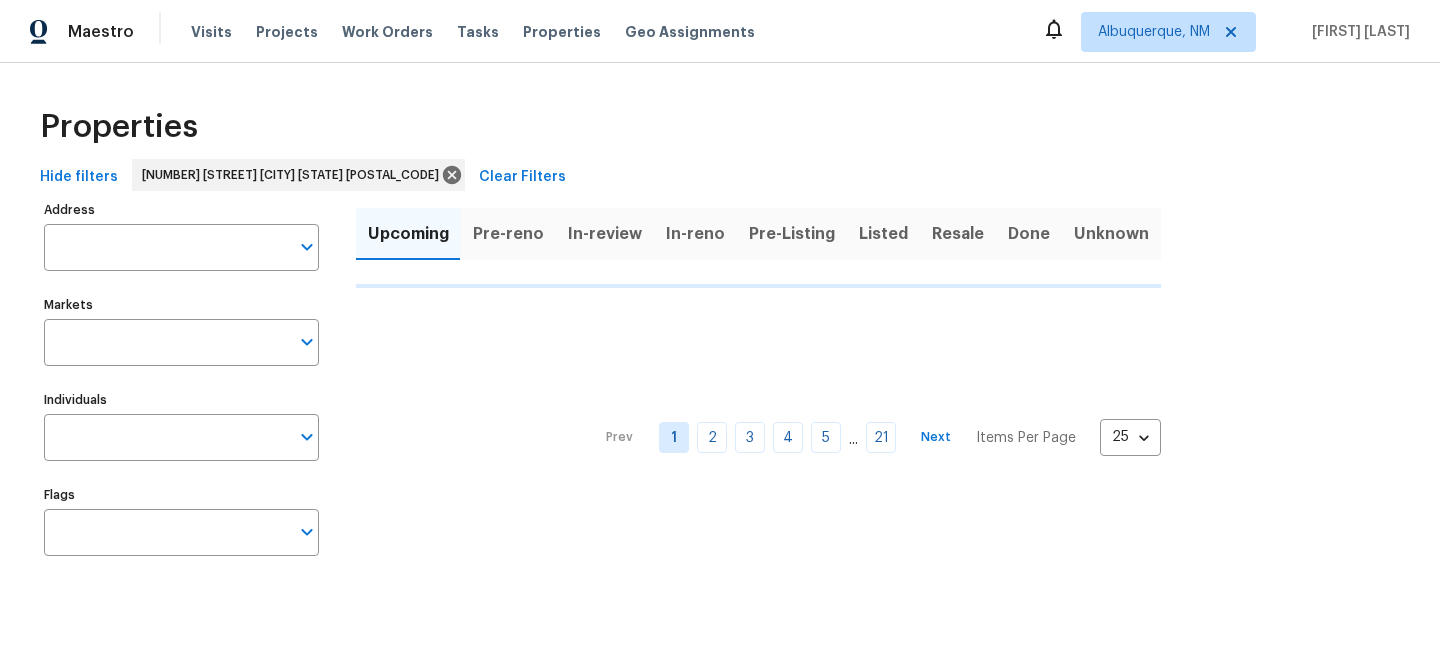 type on "[NUMBER] [STREET] [CITY] [STATE] [POSTAL_CODE]" 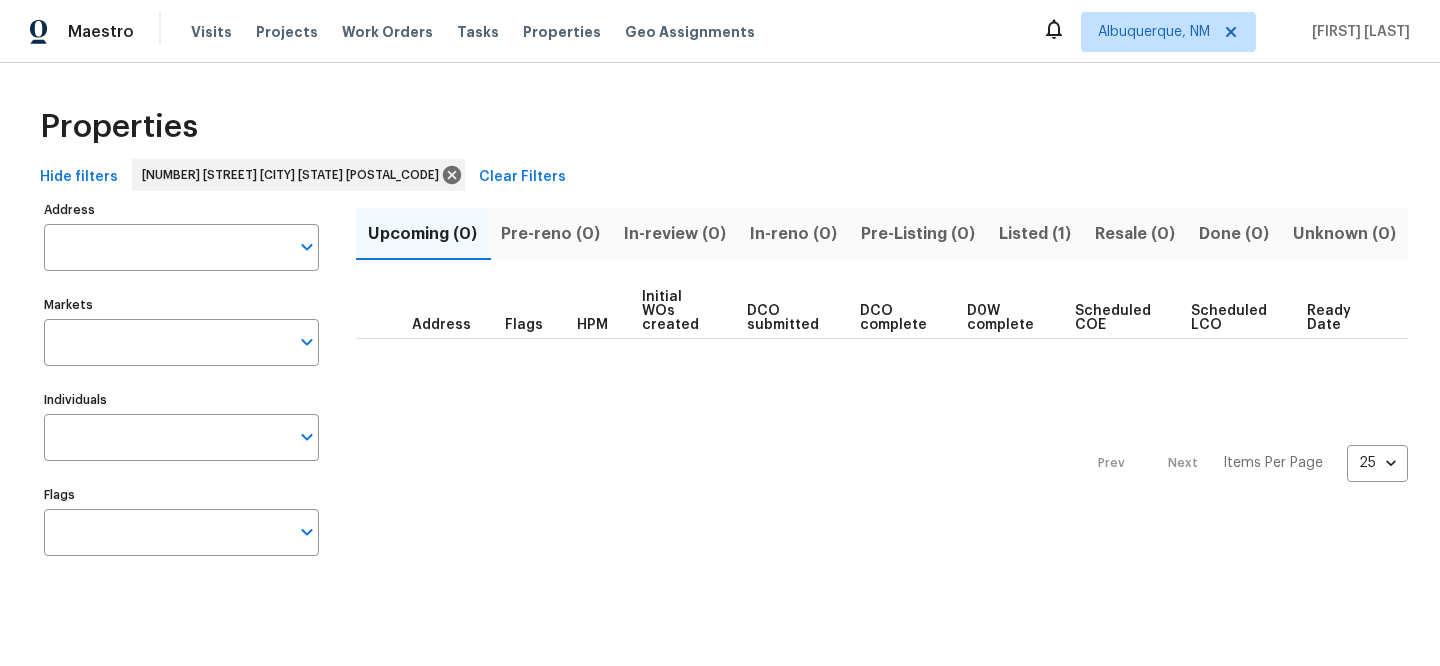 type on "[NUMBER] [STREET] [CITY] [STATE] [POSTAL_CODE]" 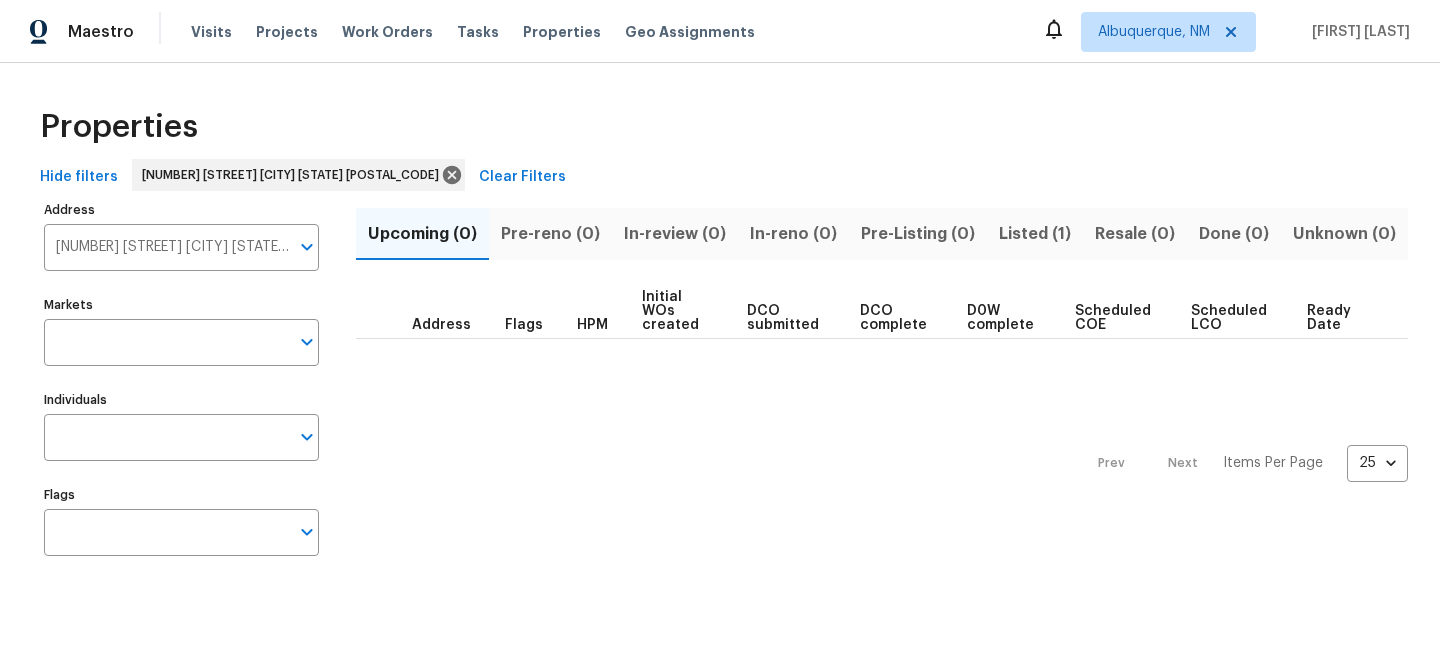 click on "Listed (1)" at bounding box center (1035, 234) 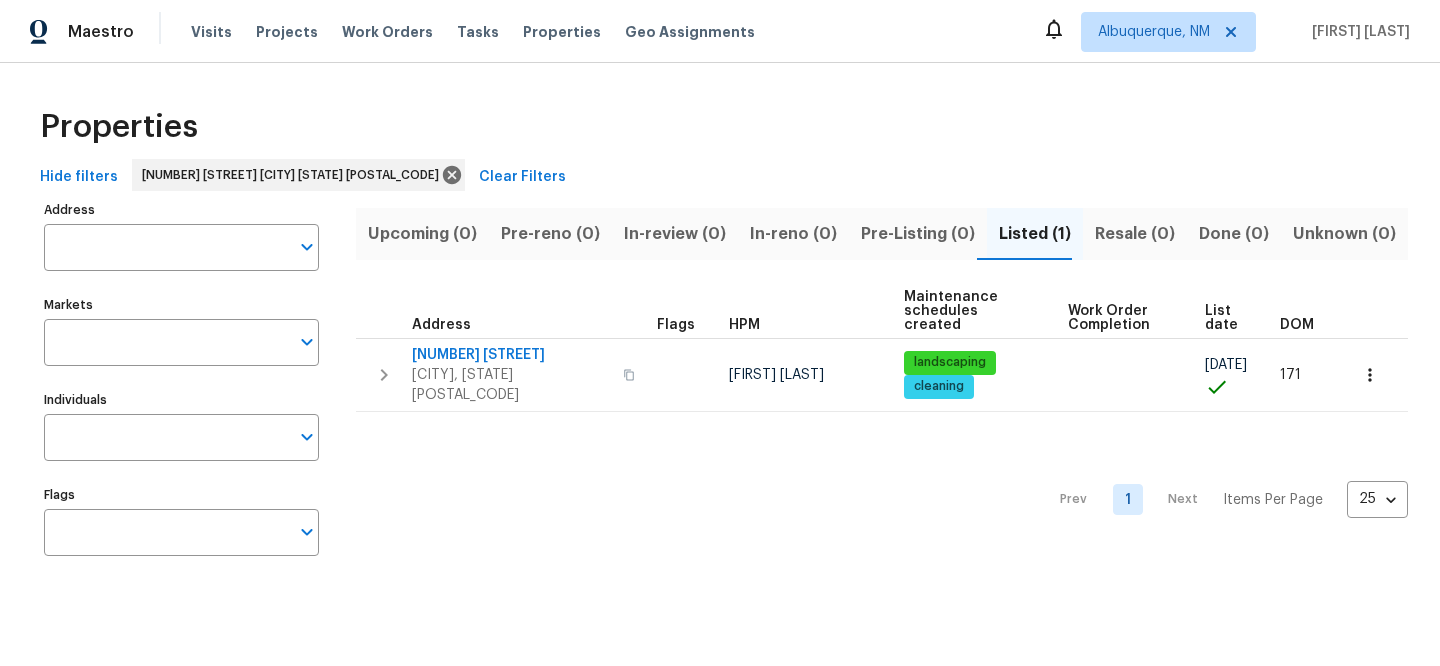 type on "[NUMBER] [STREET] [CITY] [STATE] [POSTAL_CODE]" 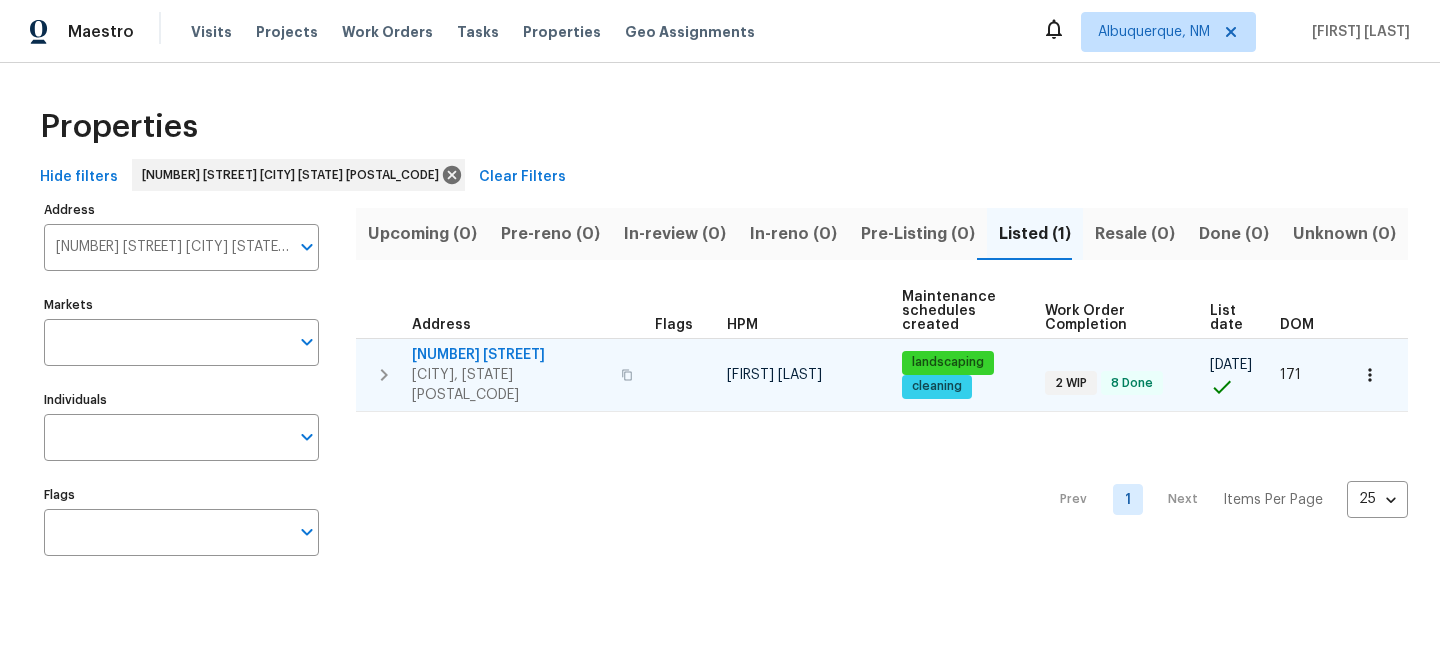 click on "[NUMBER] [STREET]" at bounding box center [510, 355] 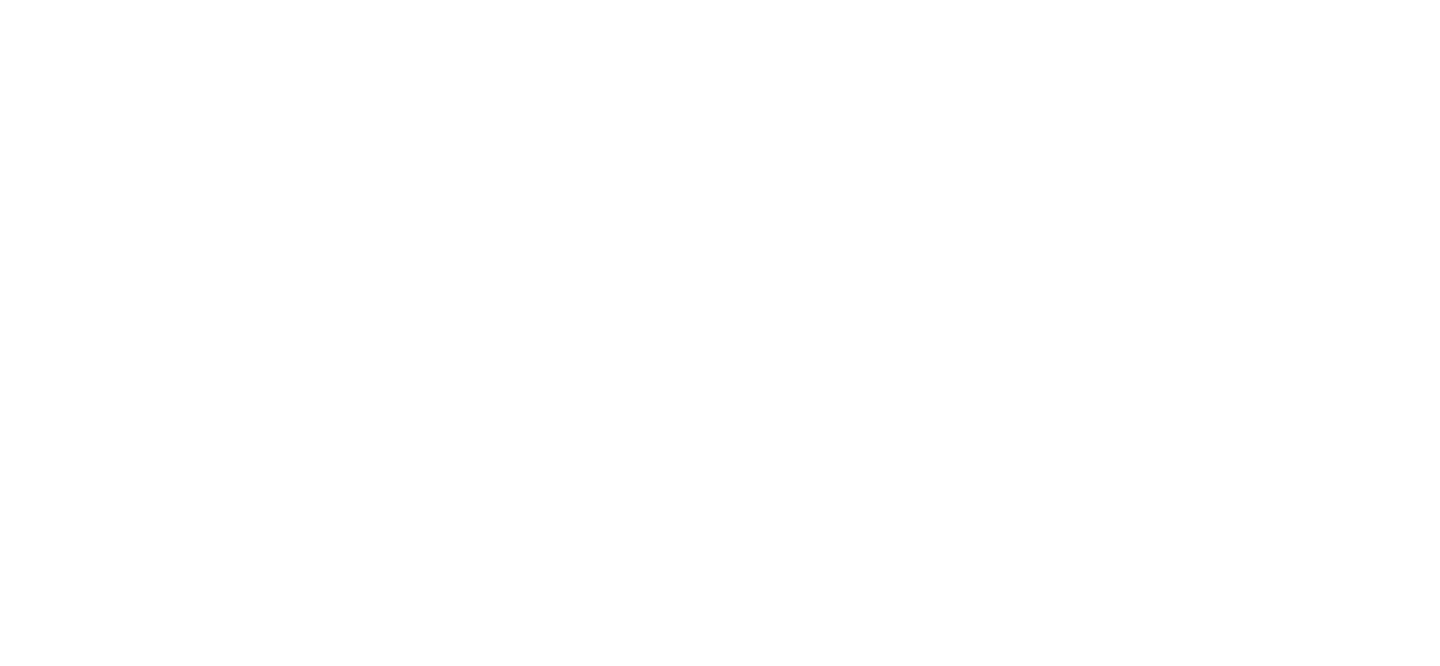 scroll, scrollTop: 0, scrollLeft: 0, axis: both 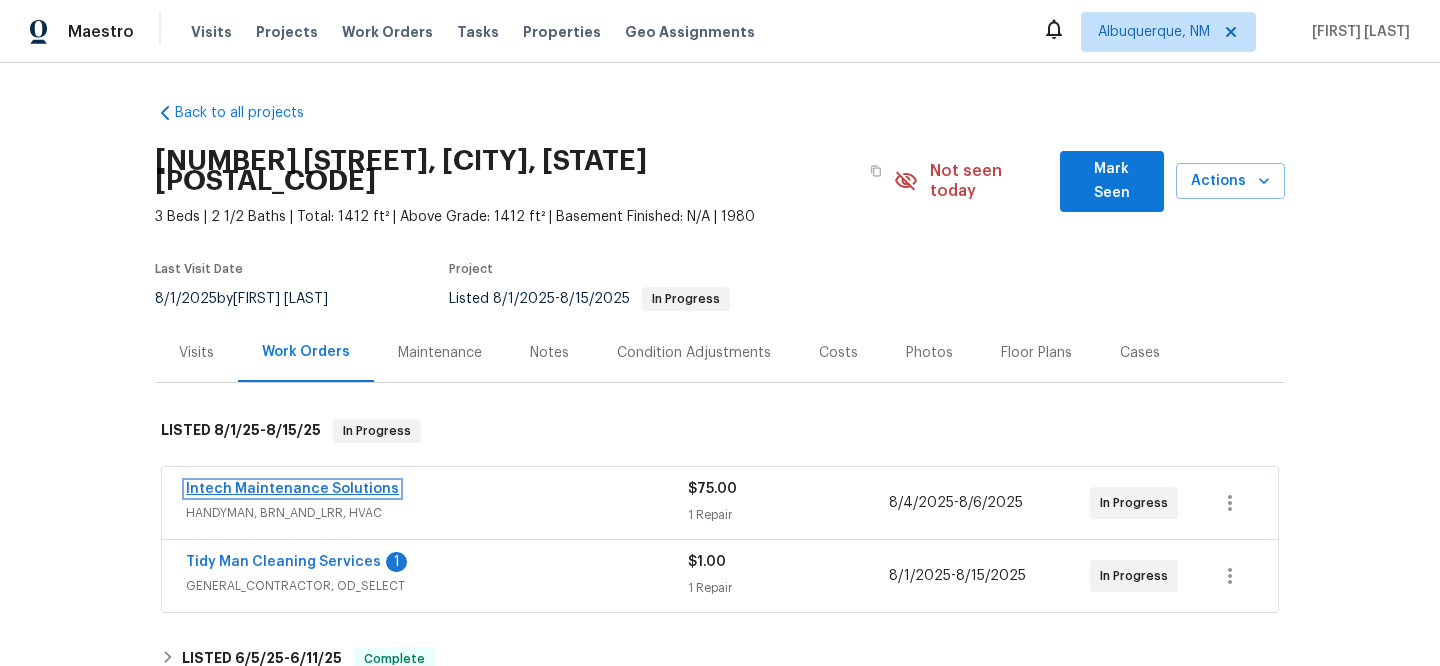 click on "Intech Maintenance Solutions" at bounding box center (292, 489) 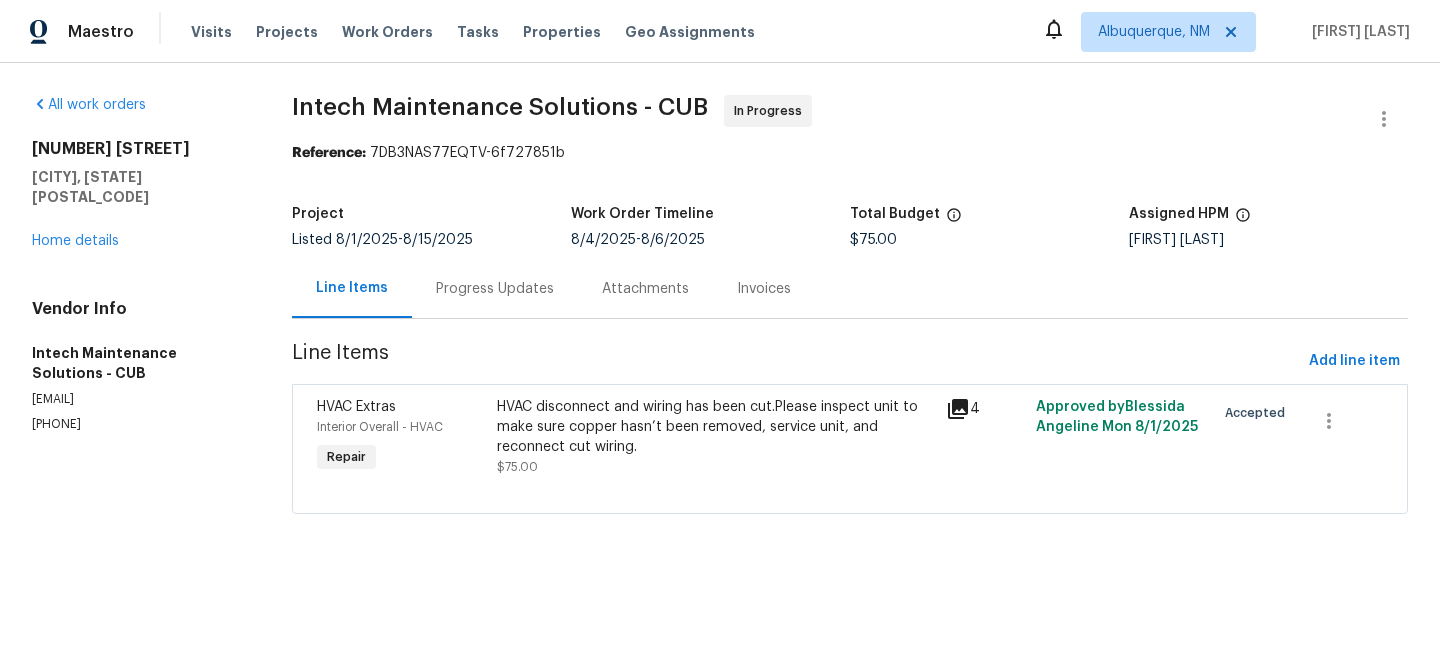 click 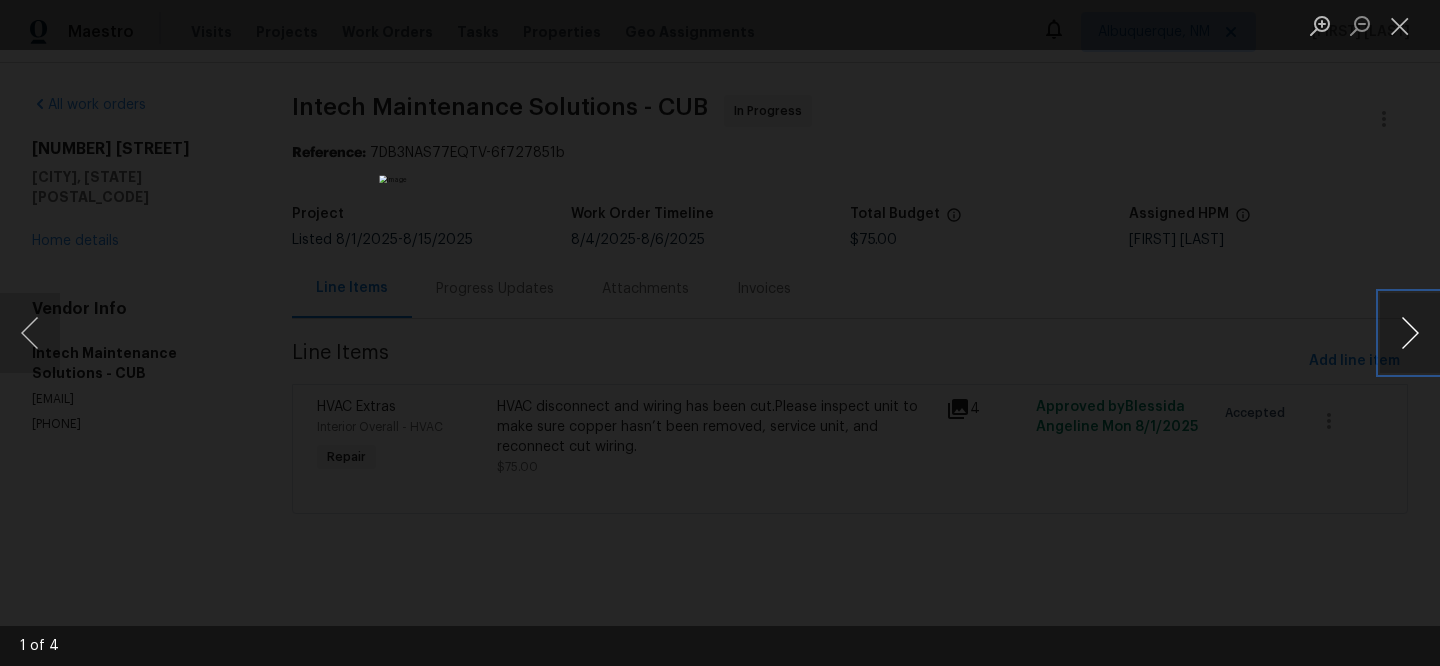 click at bounding box center (1410, 333) 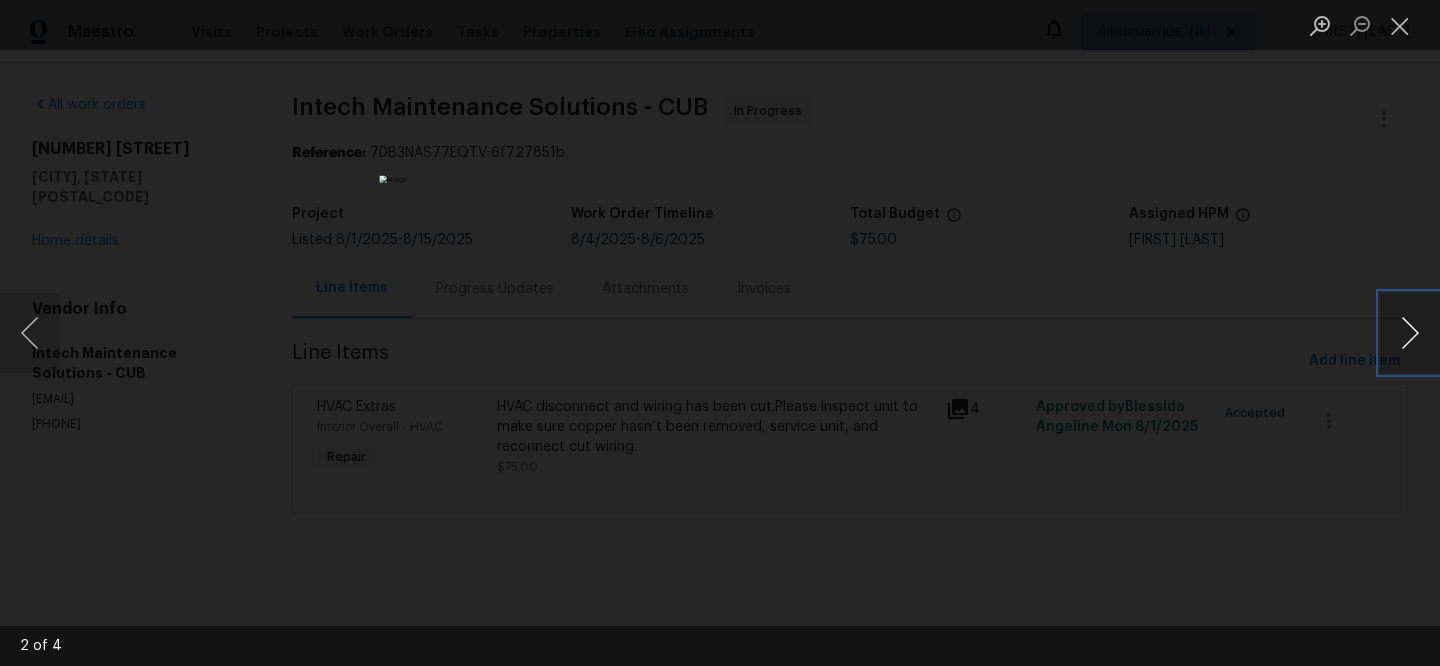 click at bounding box center [1410, 333] 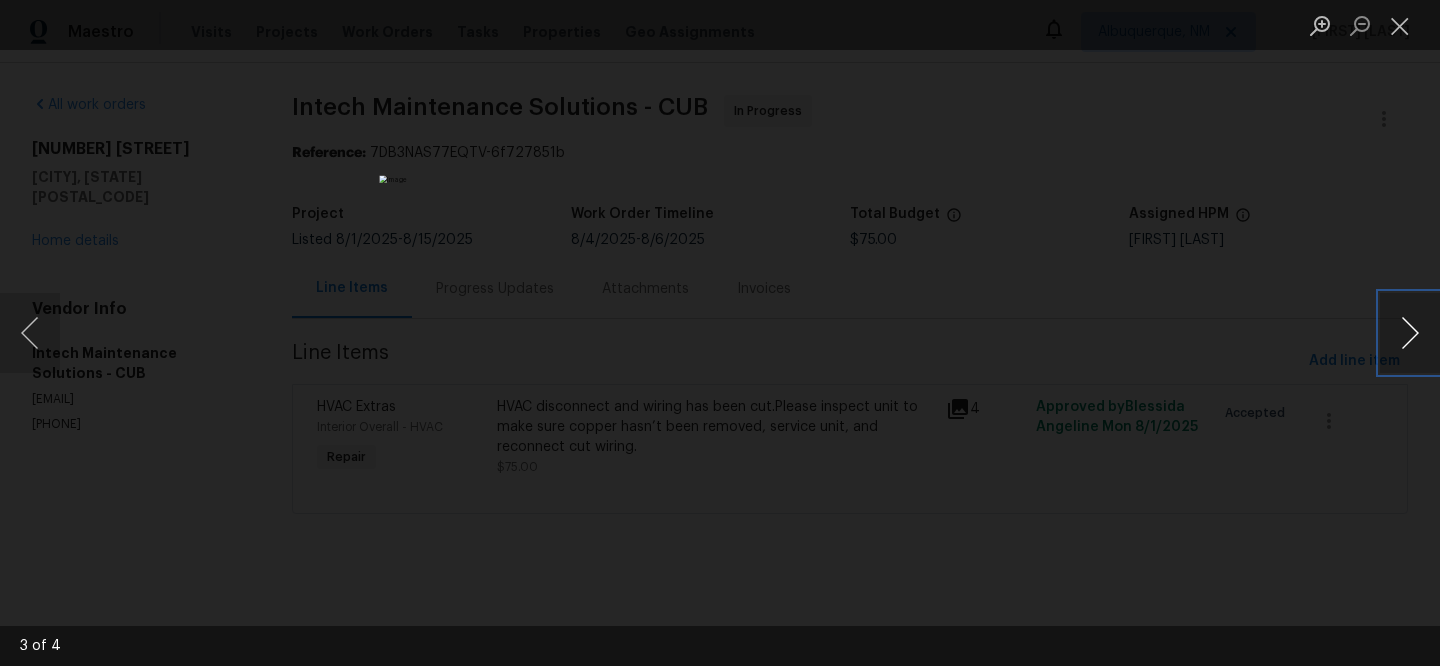 click at bounding box center (1410, 333) 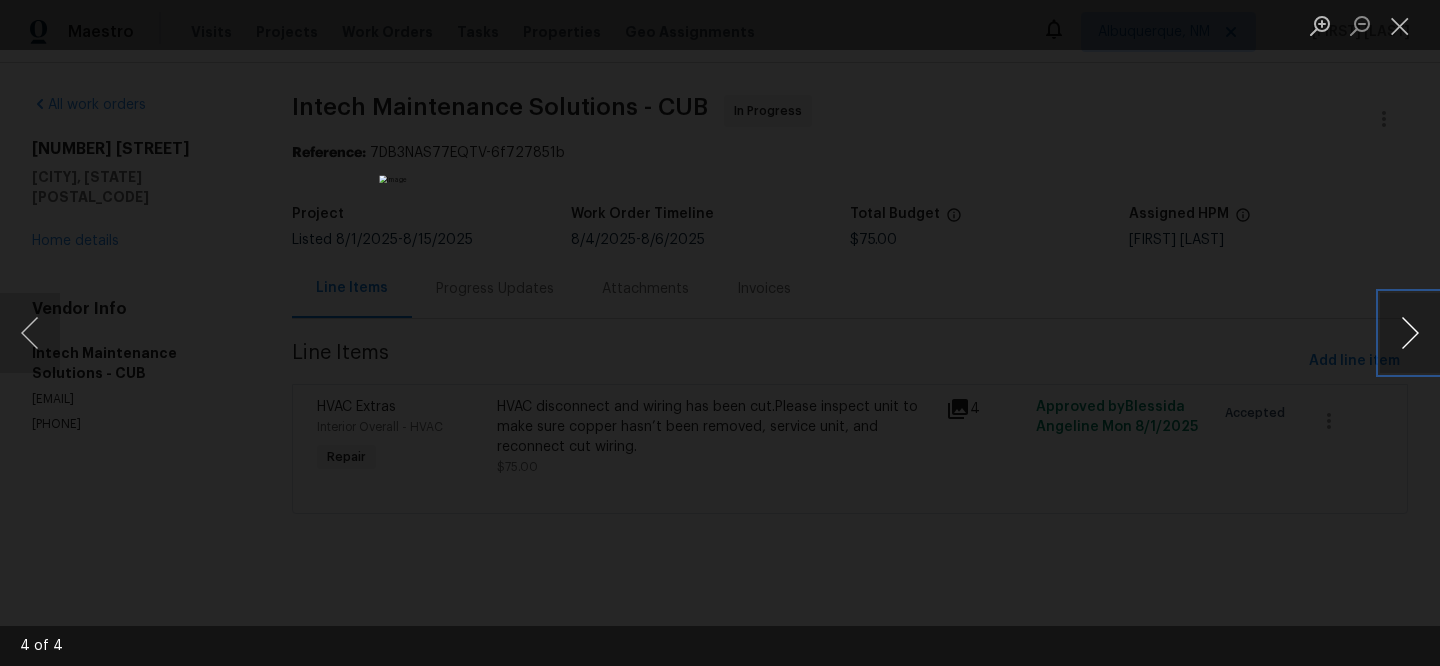 click at bounding box center [1410, 333] 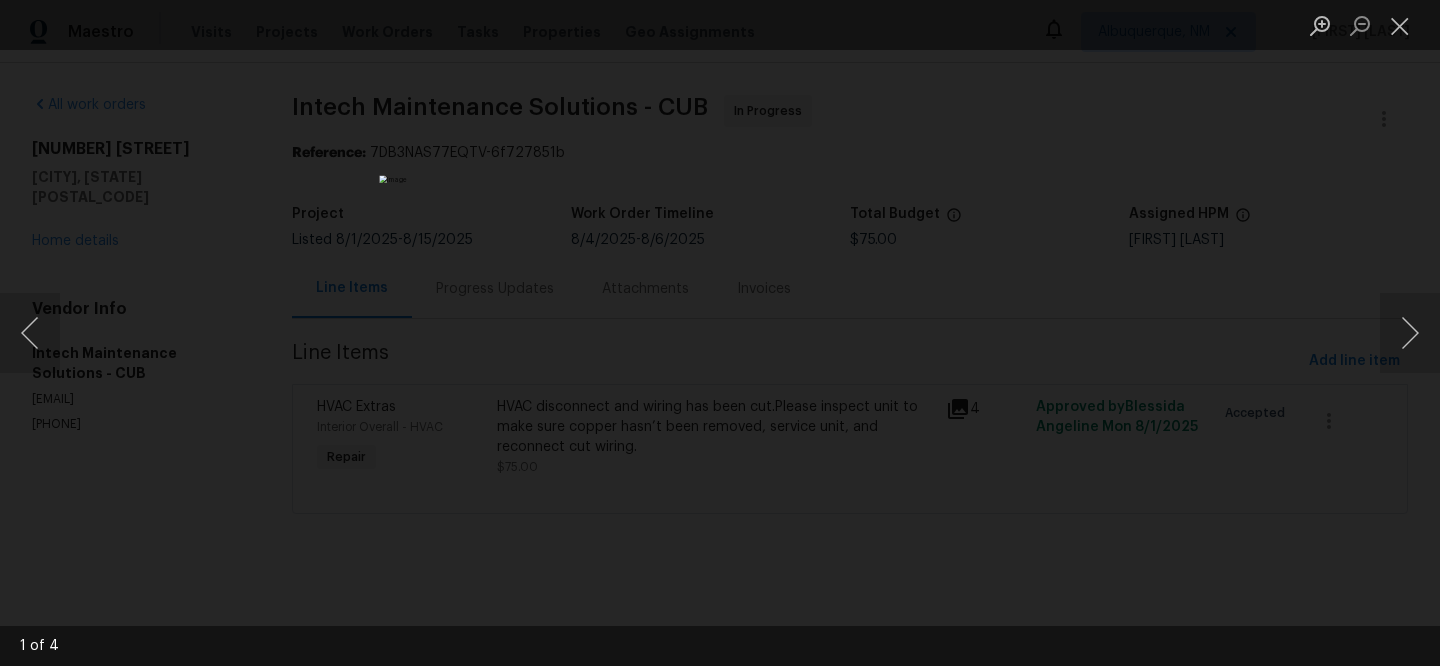 click at bounding box center (720, 333) 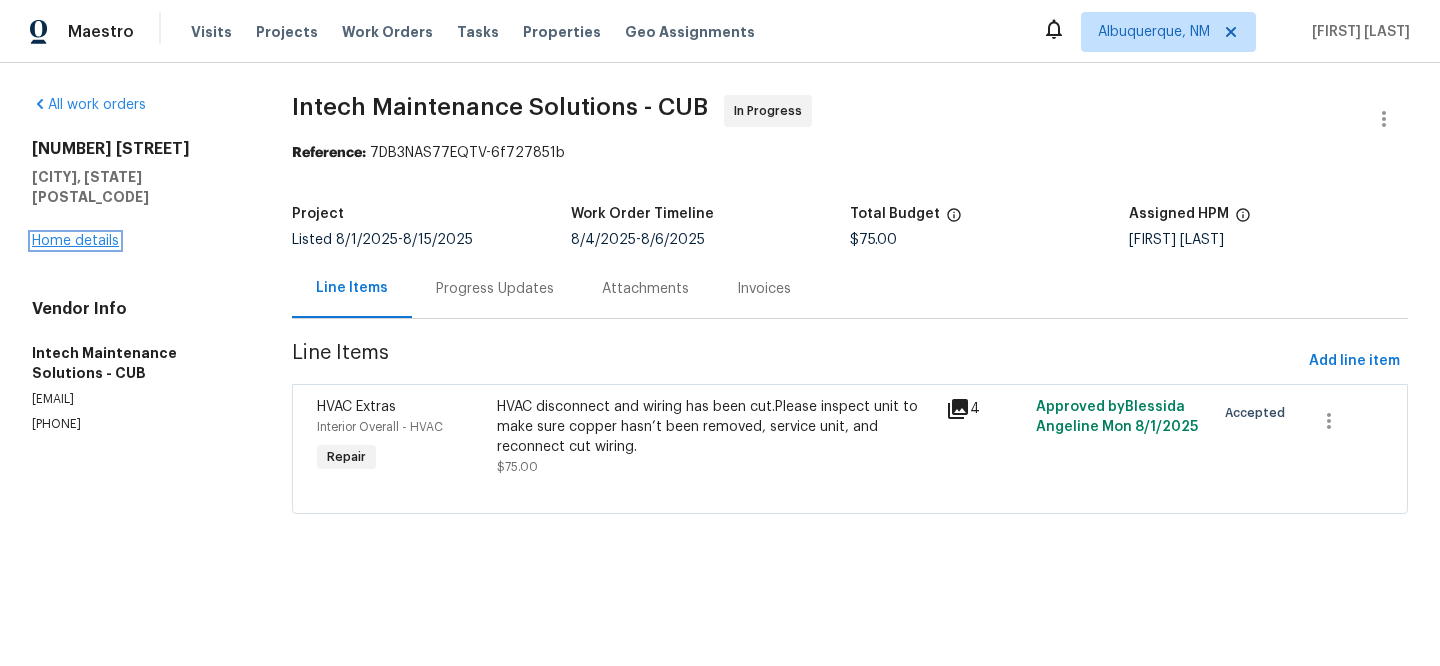 click on "Home details" at bounding box center [75, 241] 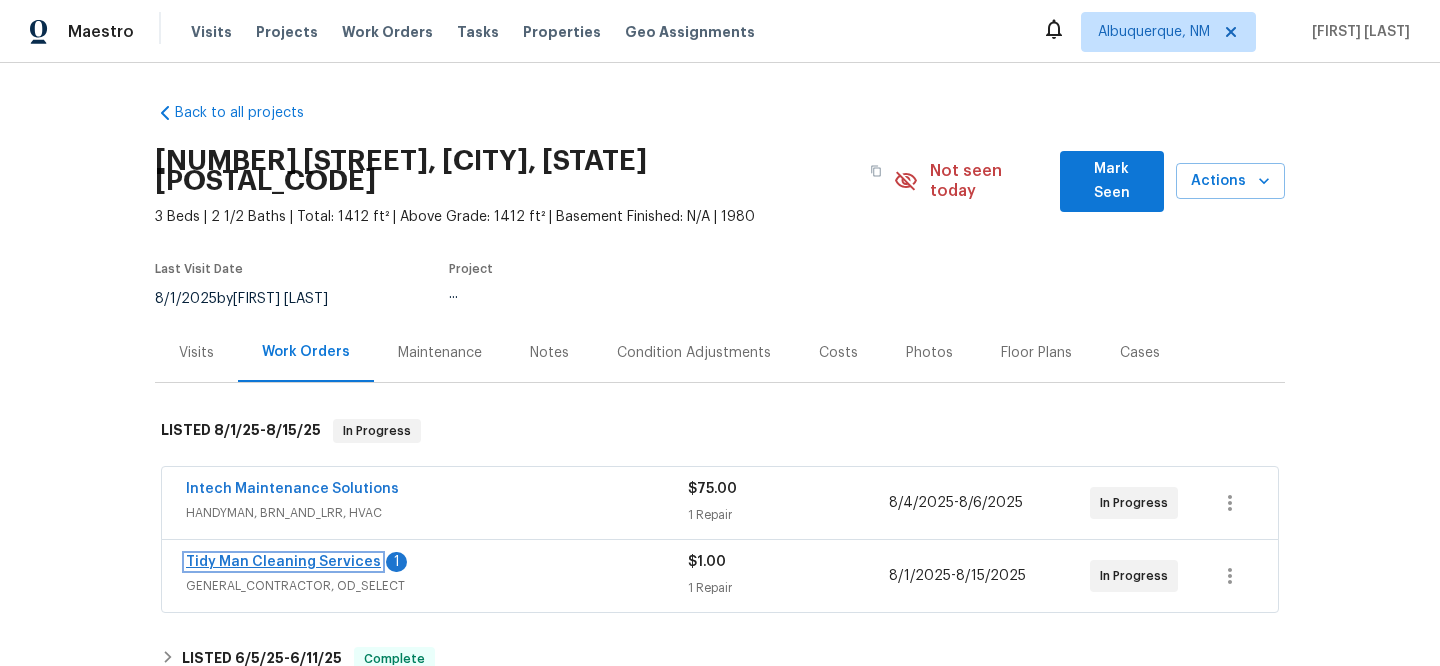 click on "Tidy Man Cleaning Services" at bounding box center (283, 562) 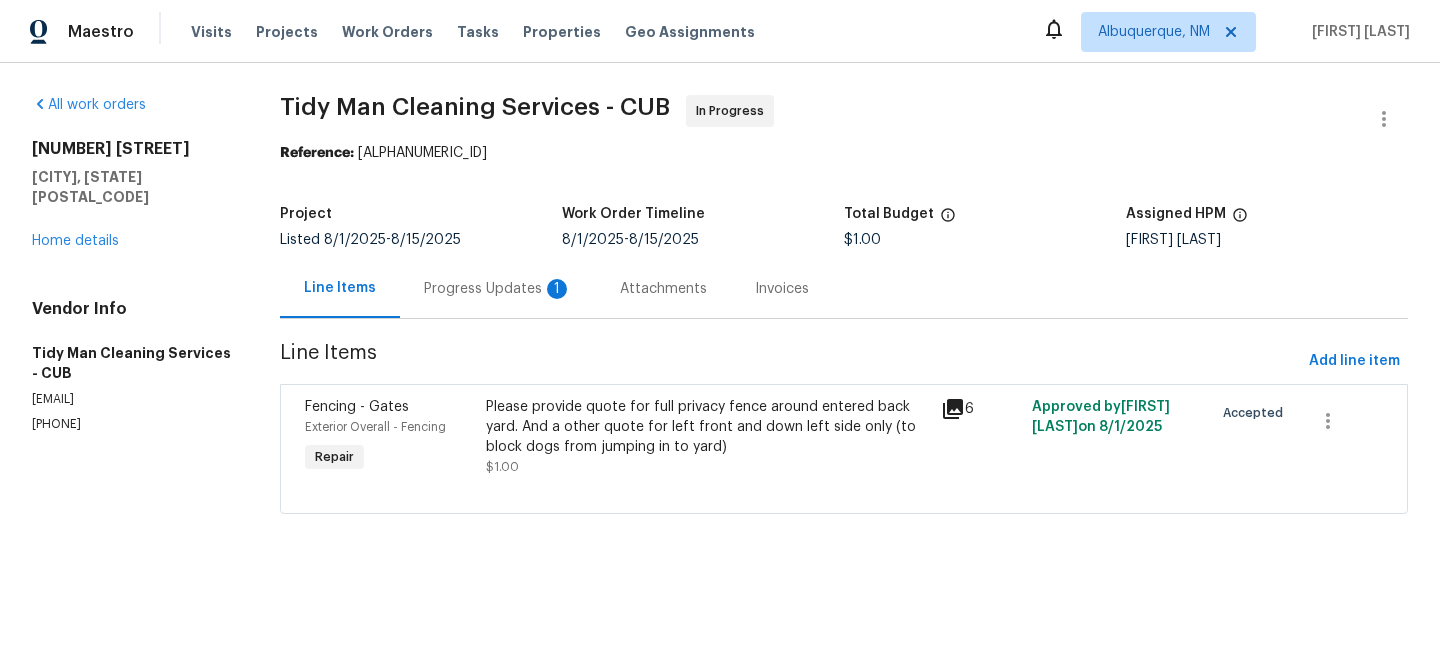 click 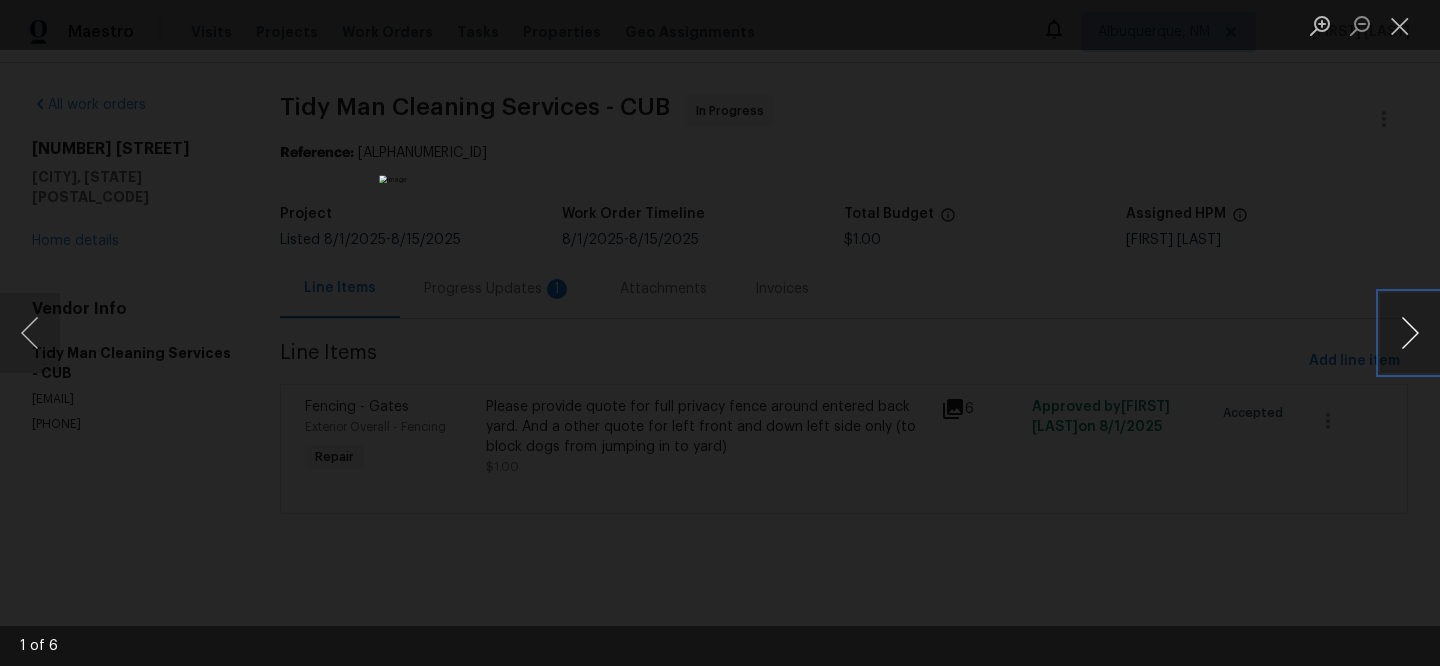 click at bounding box center (1410, 333) 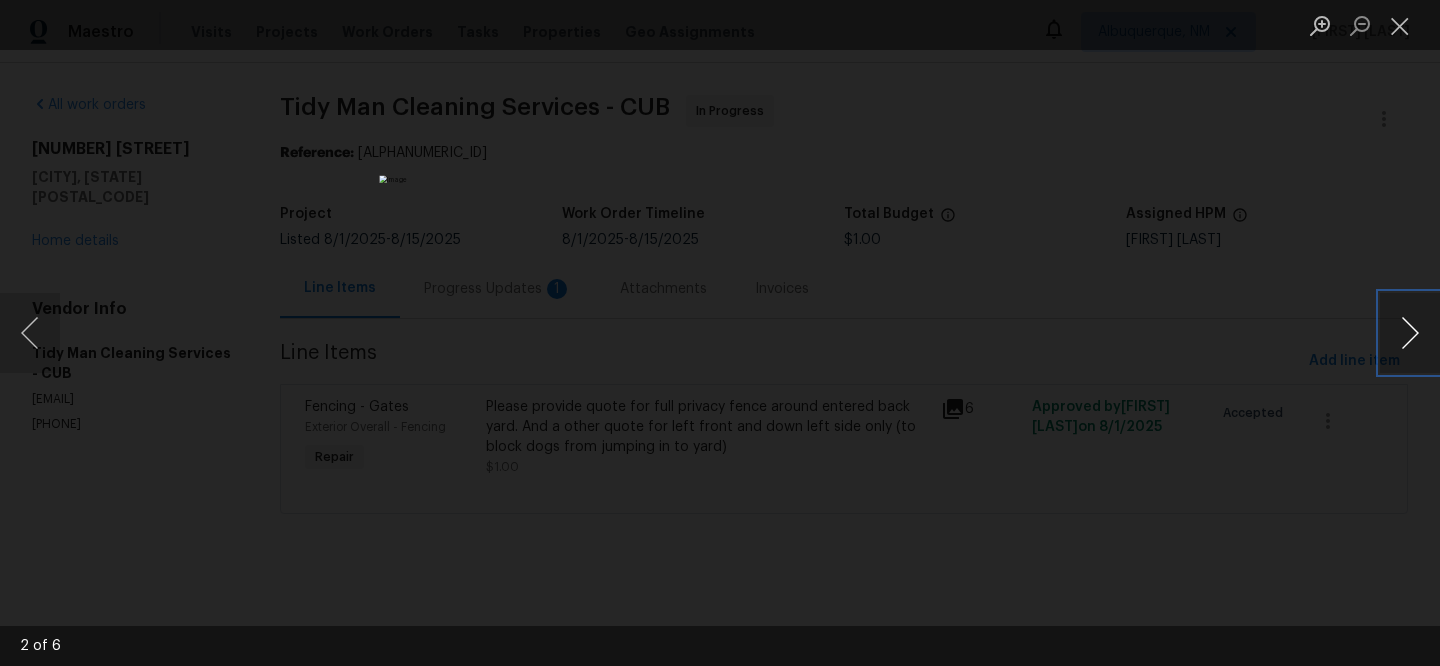 click at bounding box center (1410, 333) 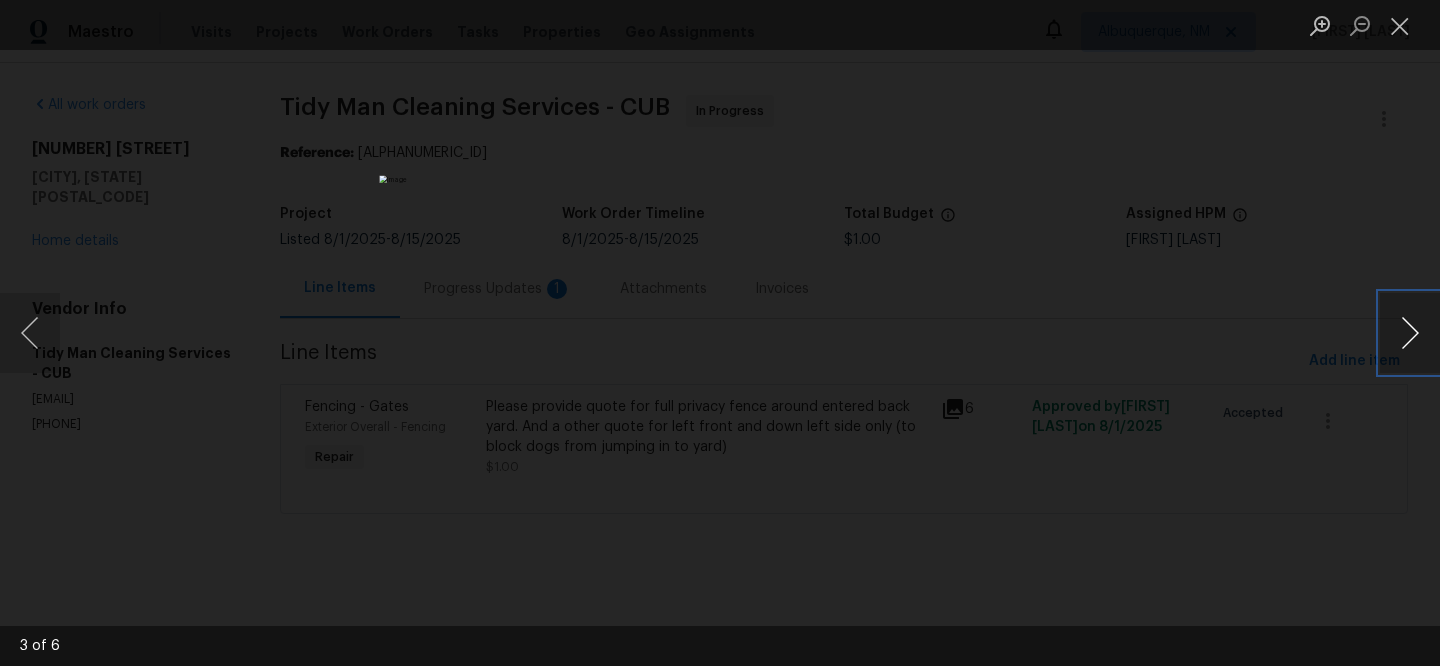 click at bounding box center [1410, 333] 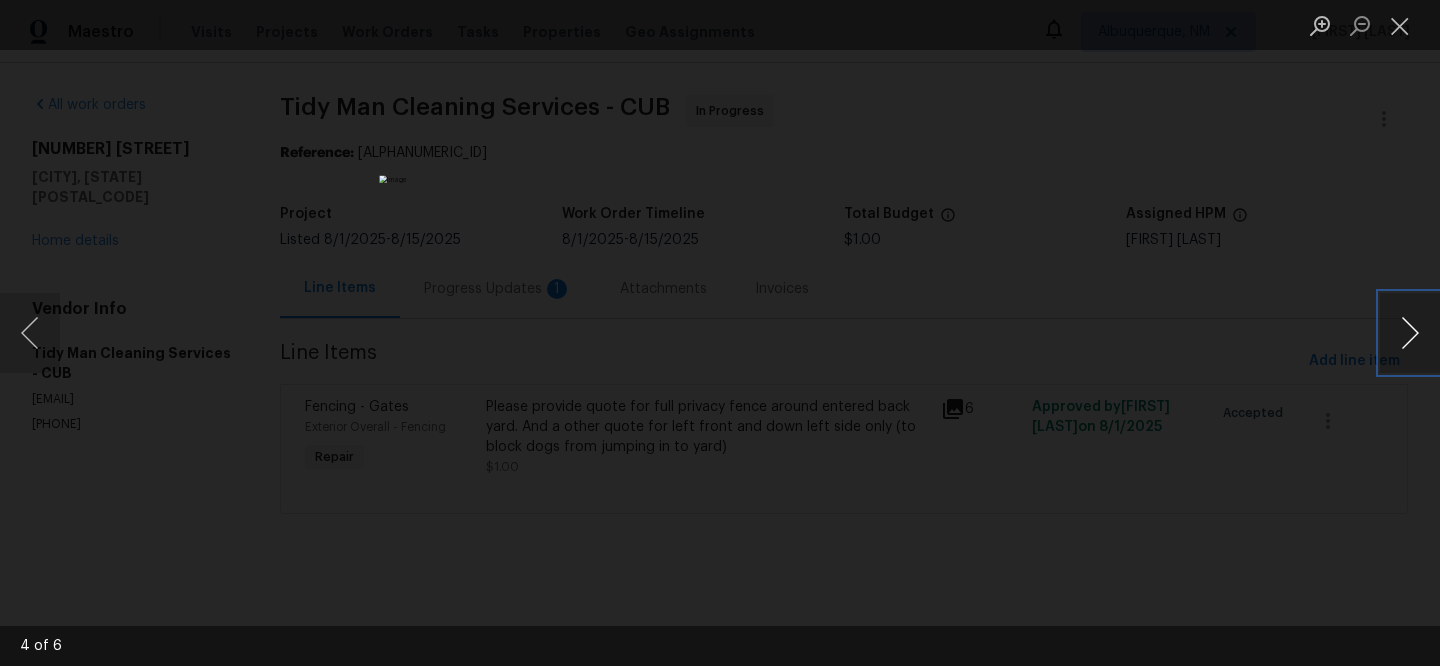 click at bounding box center [1410, 333] 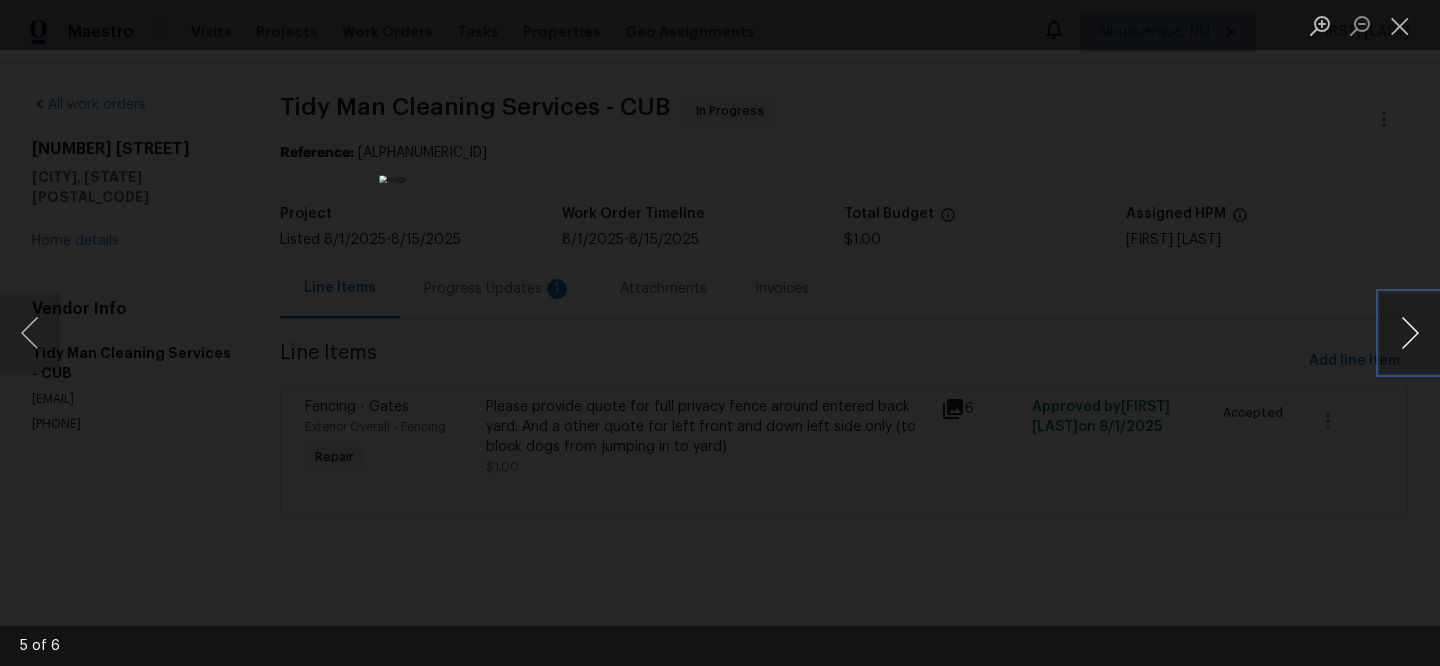 click at bounding box center (1410, 333) 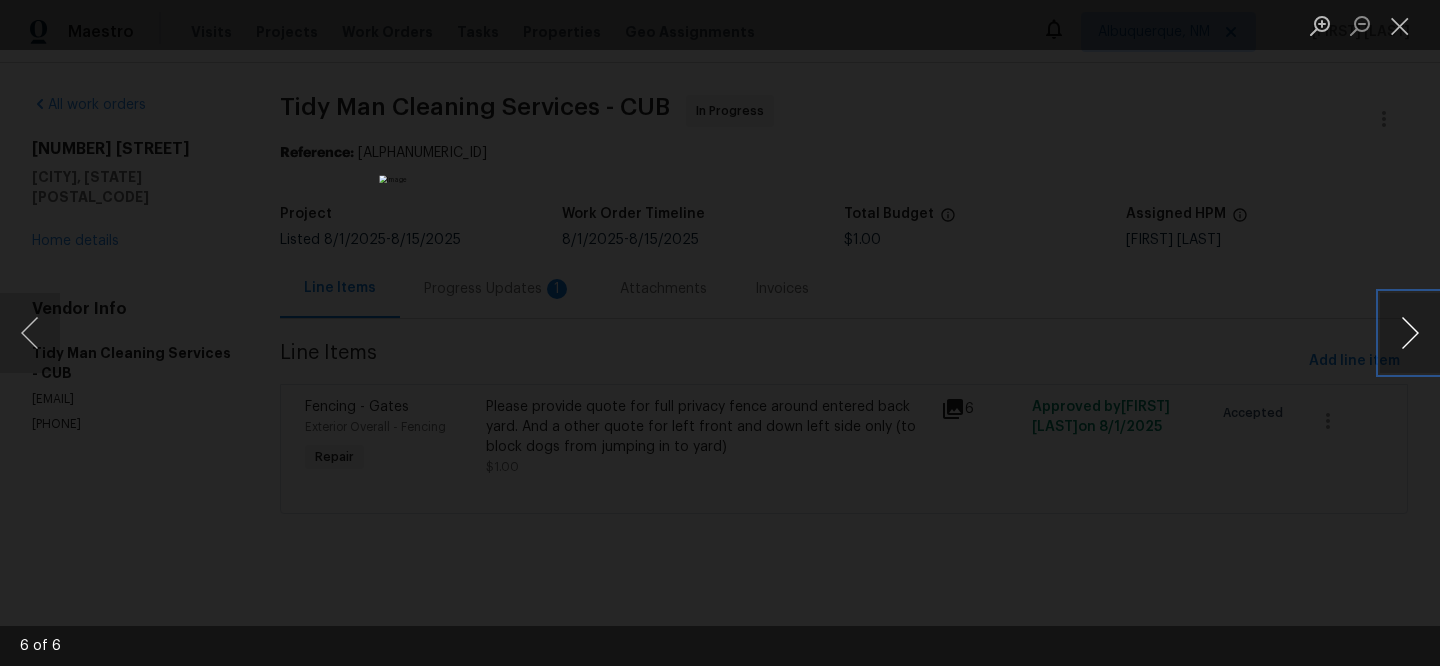 click at bounding box center (1410, 333) 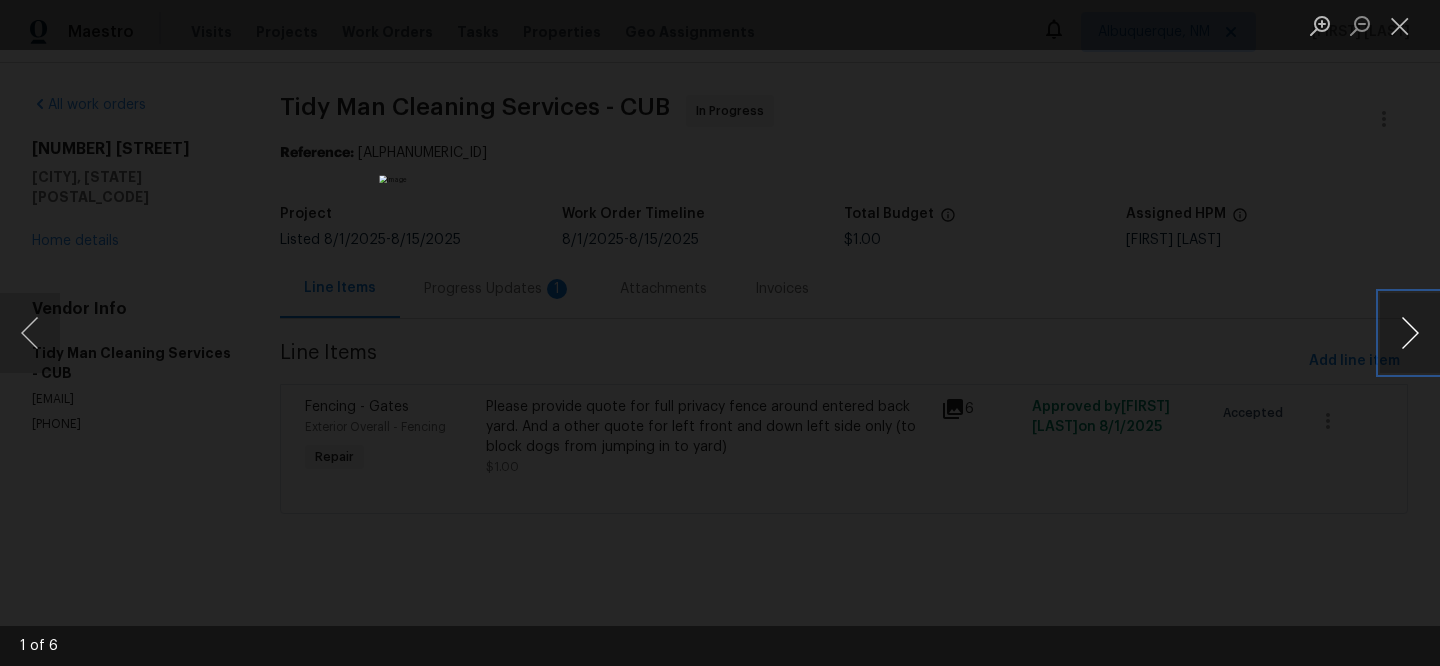 click at bounding box center [1410, 333] 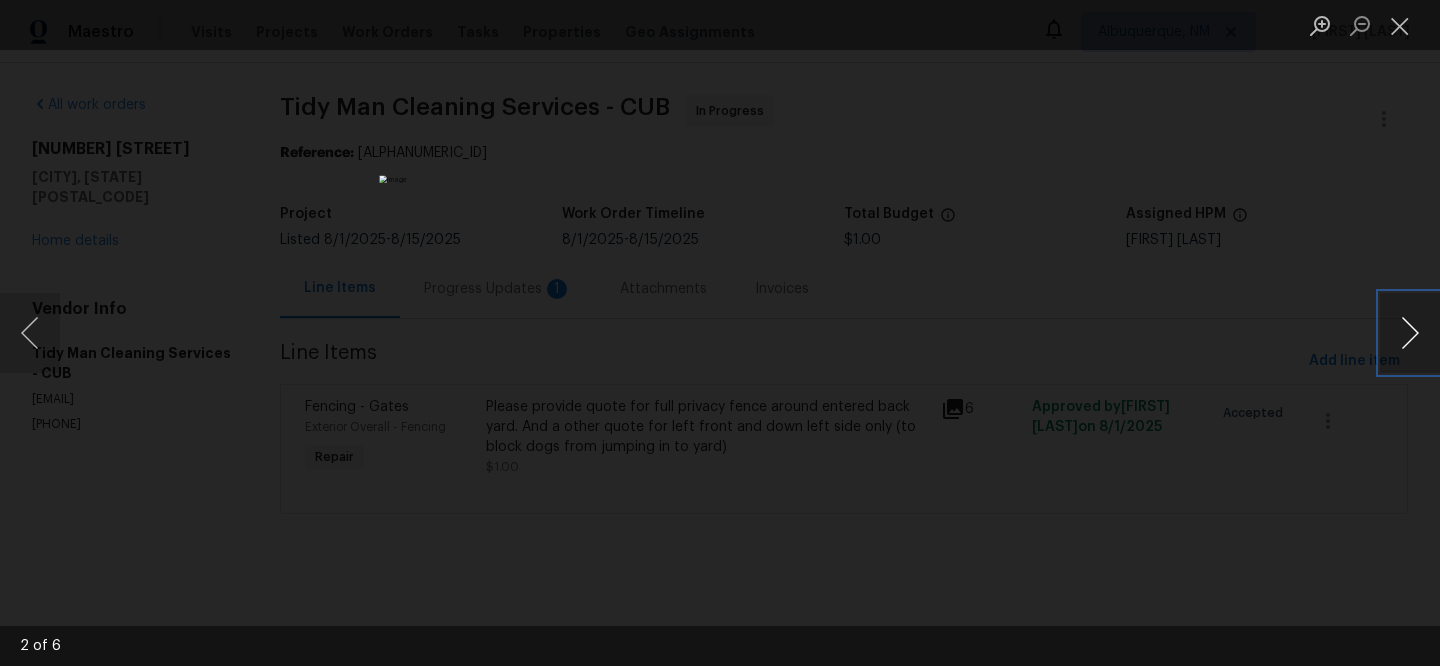 click at bounding box center (1410, 333) 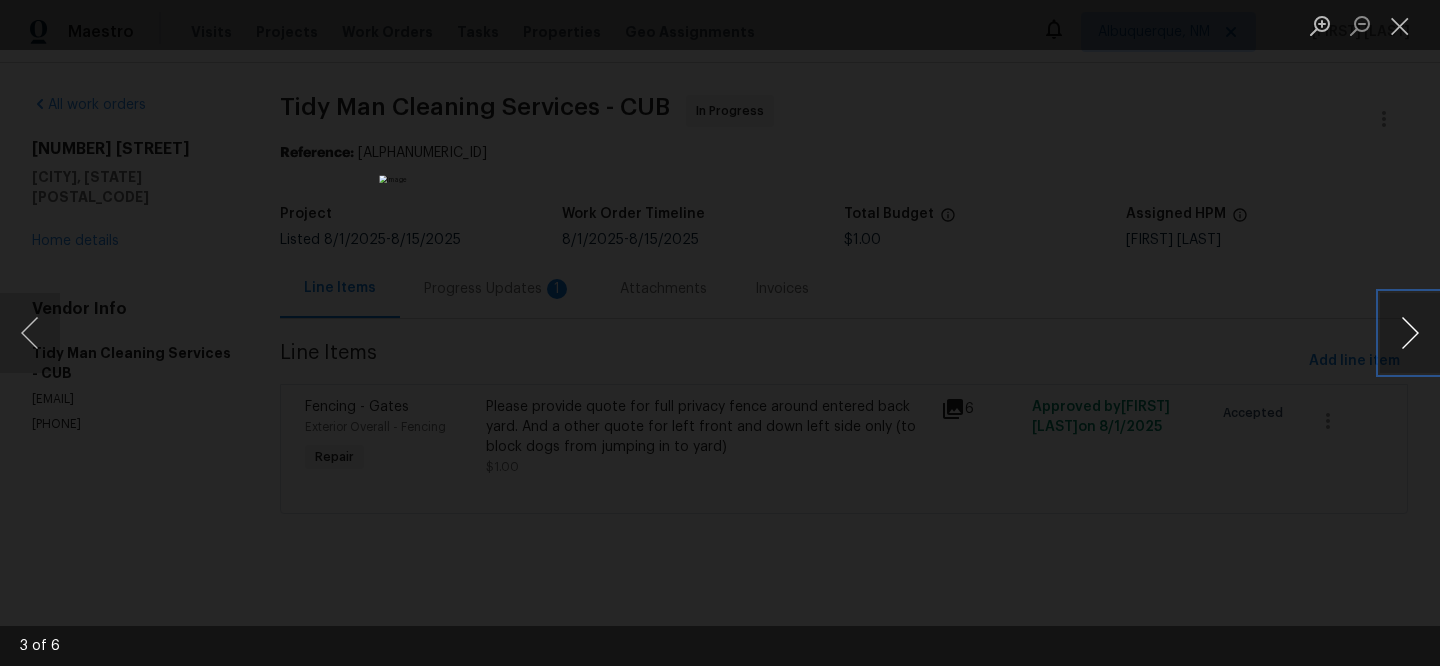 click at bounding box center (1410, 333) 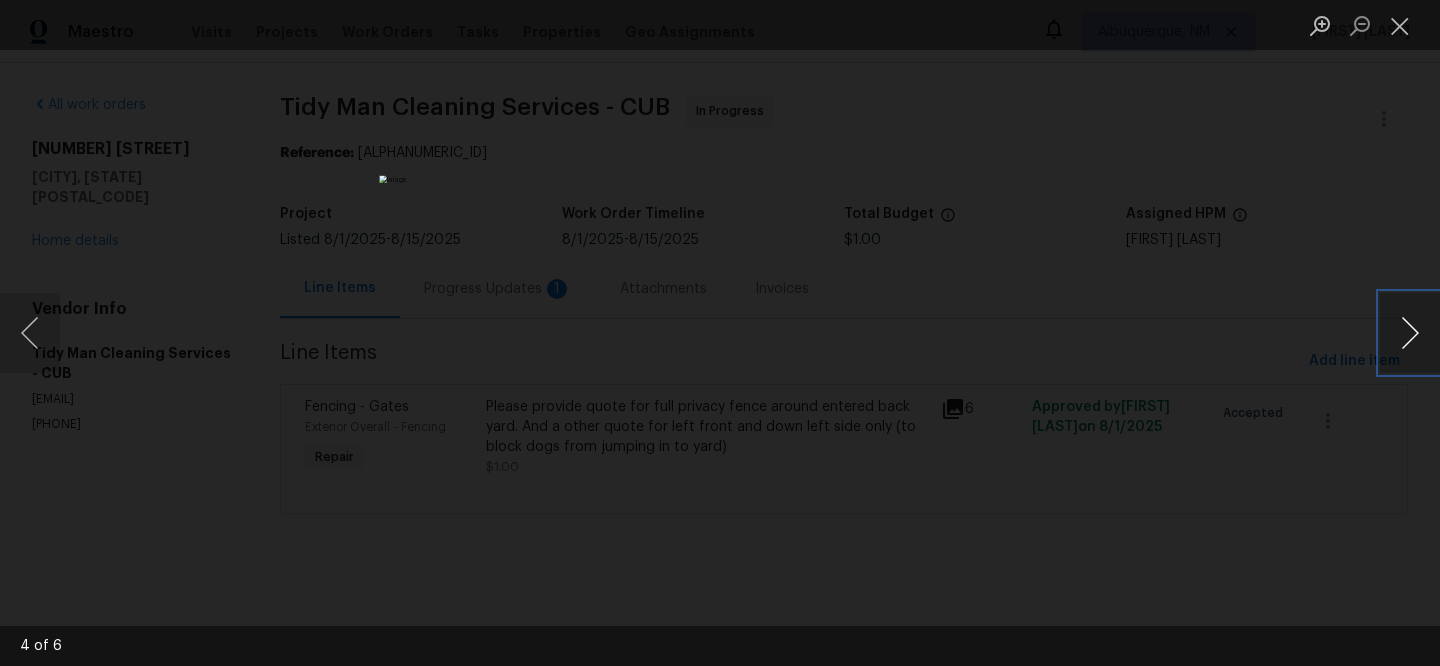 click at bounding box center [1410, 333] 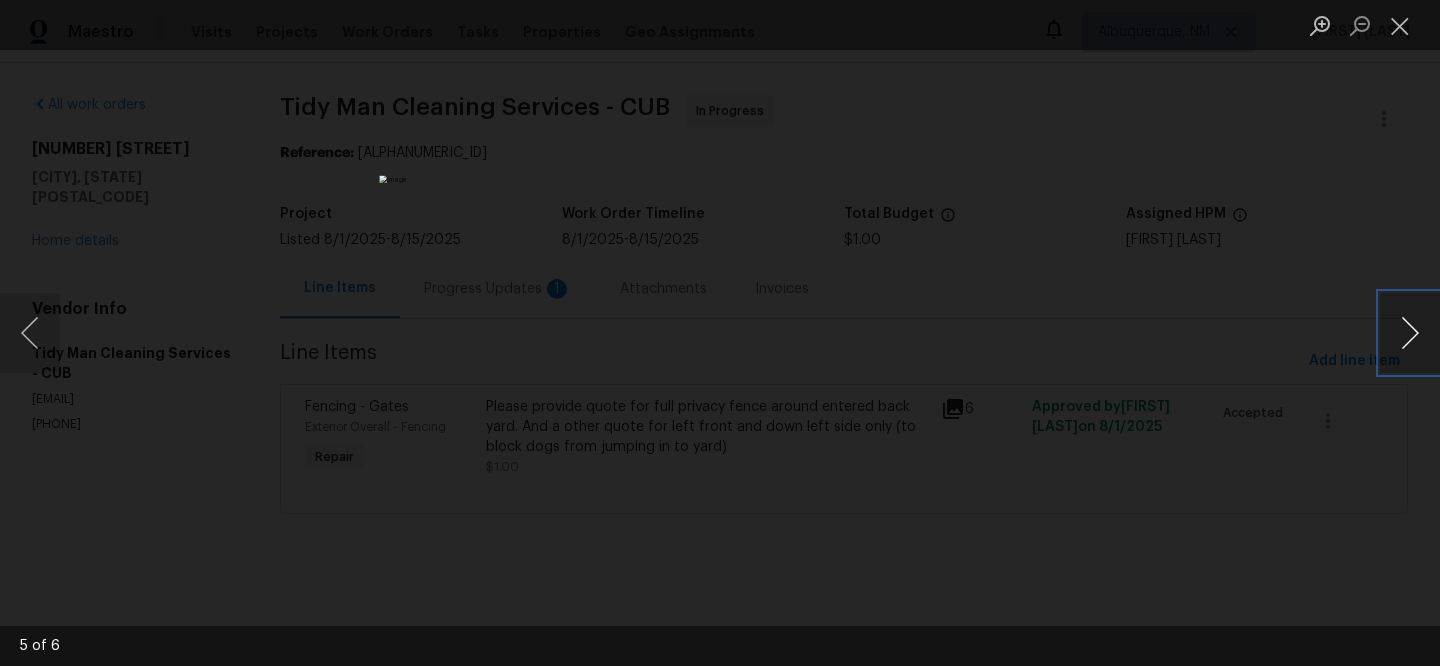 click at bounding box center [1410, 333] 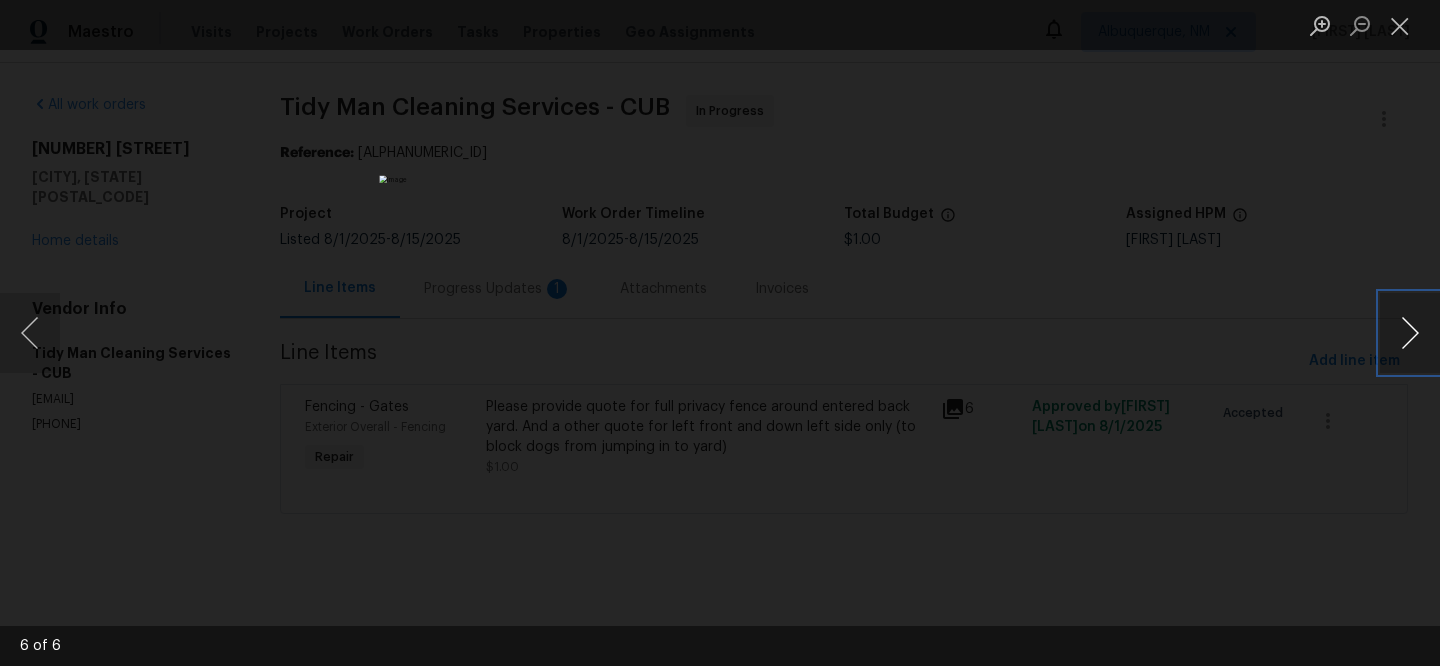 click at bounding box center (1410, 333) 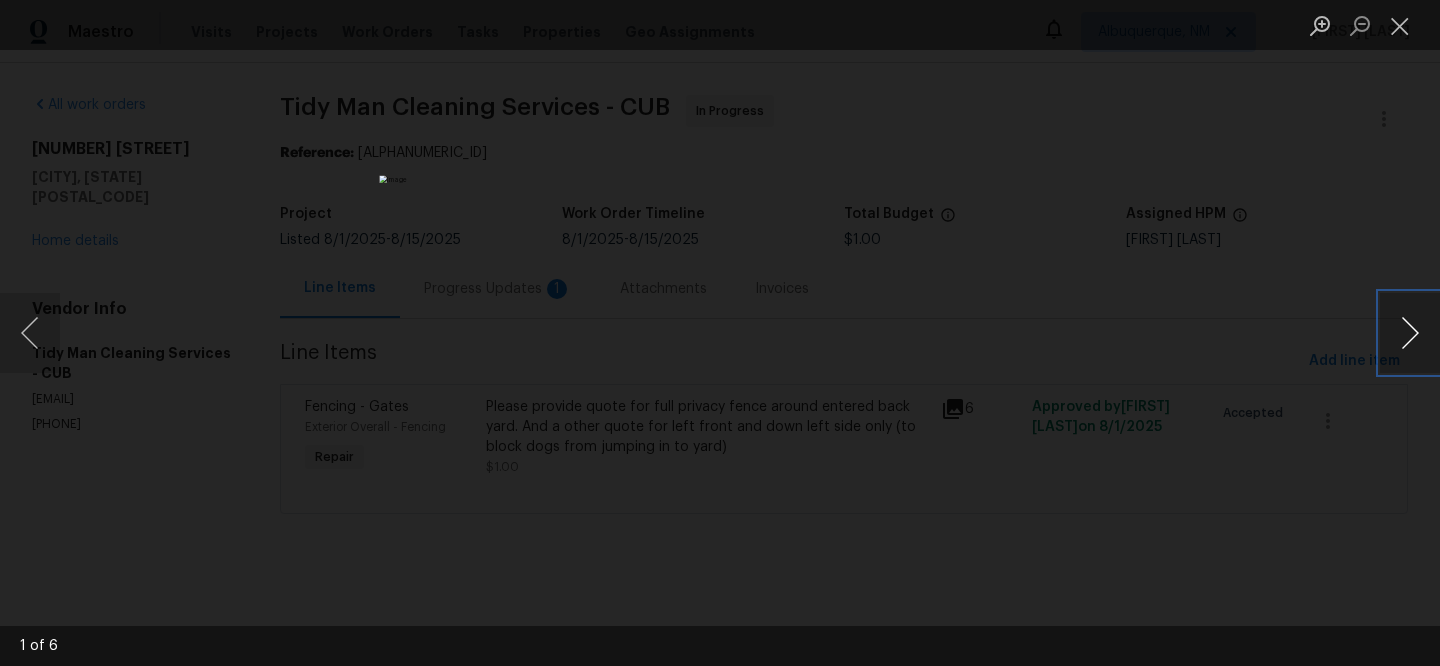click at bounding box center [1410, 333] 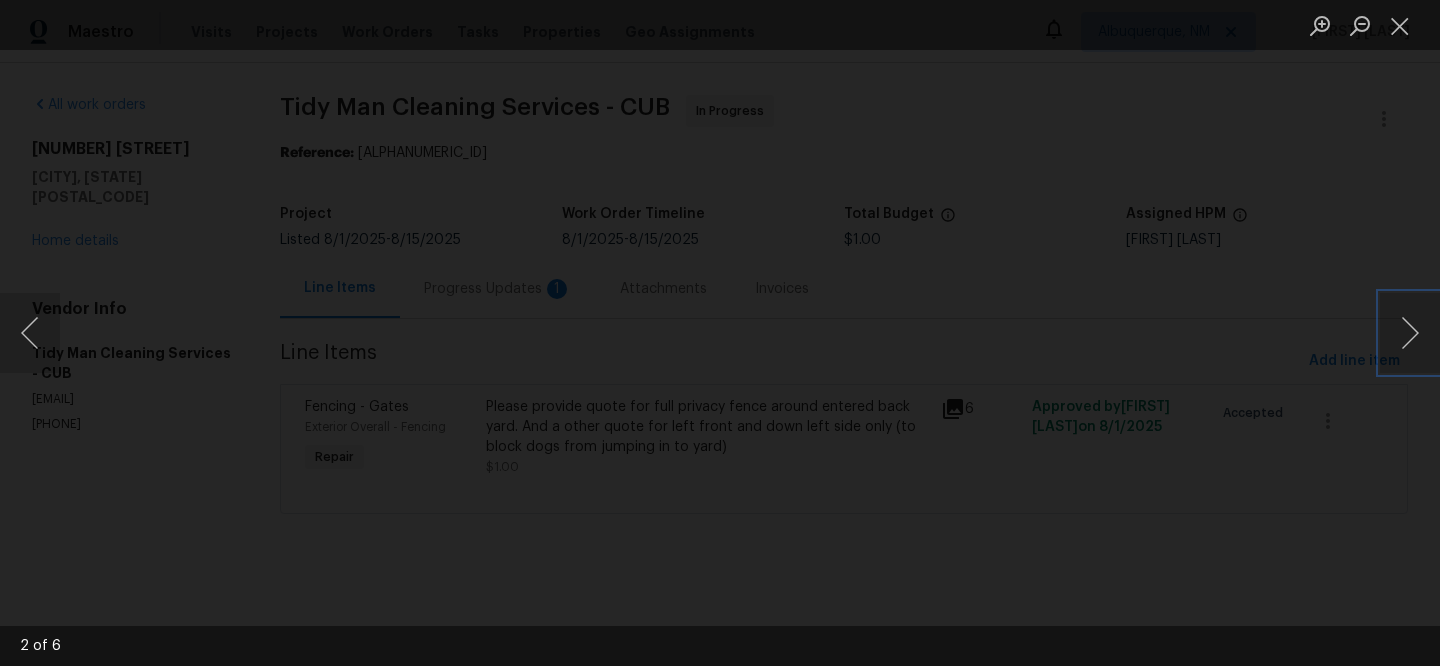type 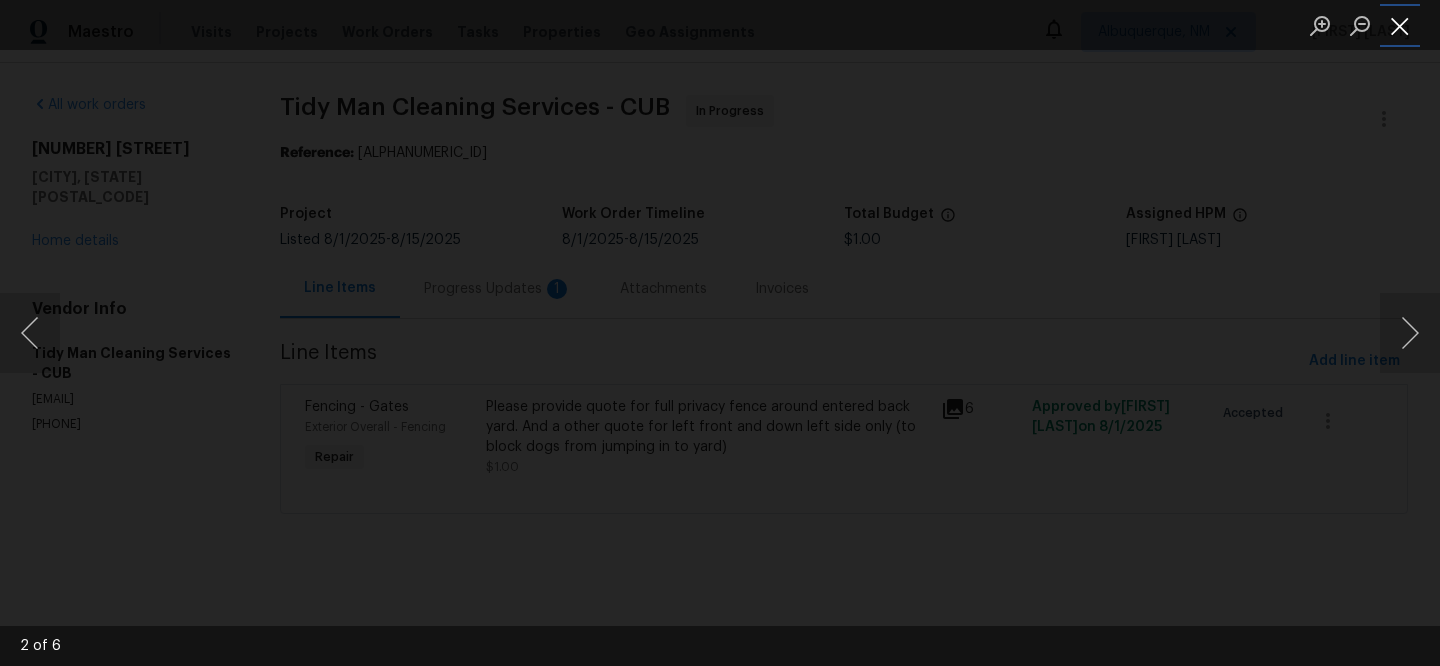 click at bounding box center [1400, 25] 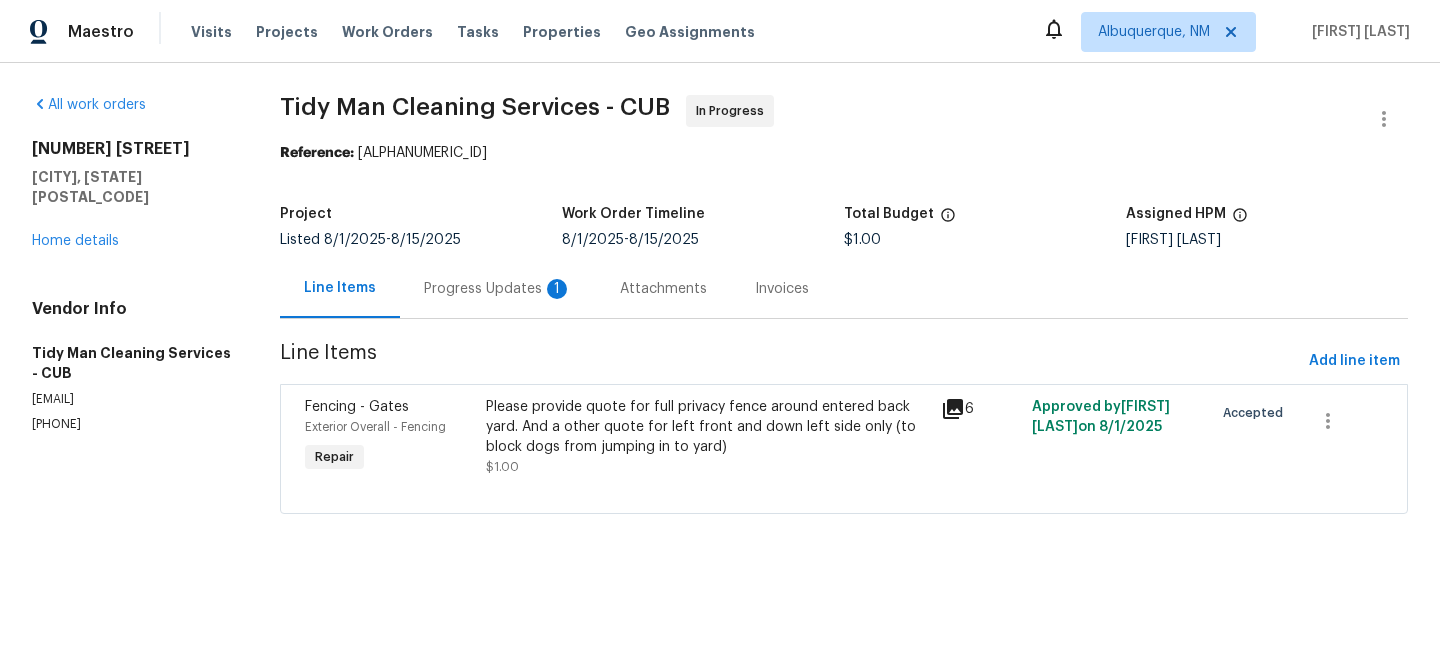click on "Progress Updates 1" at bounding box center (498, 289) 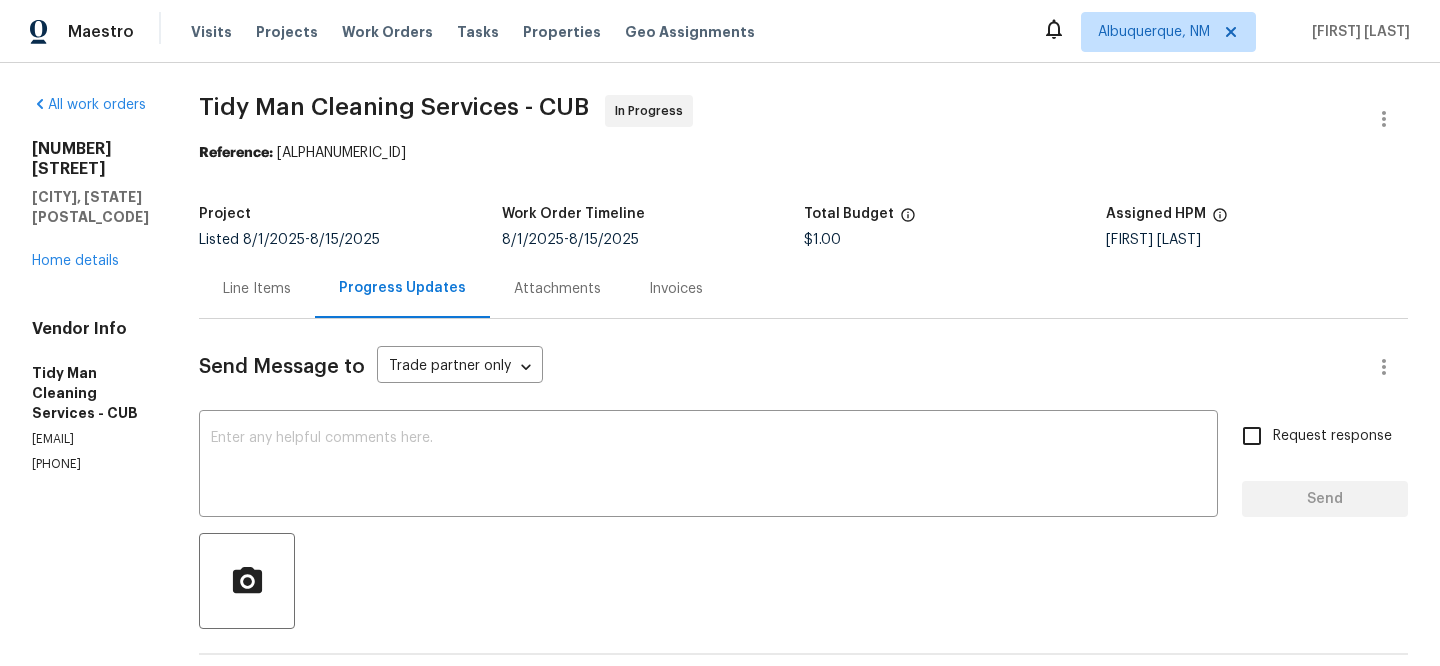 scroll, scrollTop: 426, scrollLeft: 0, axis: vertical 